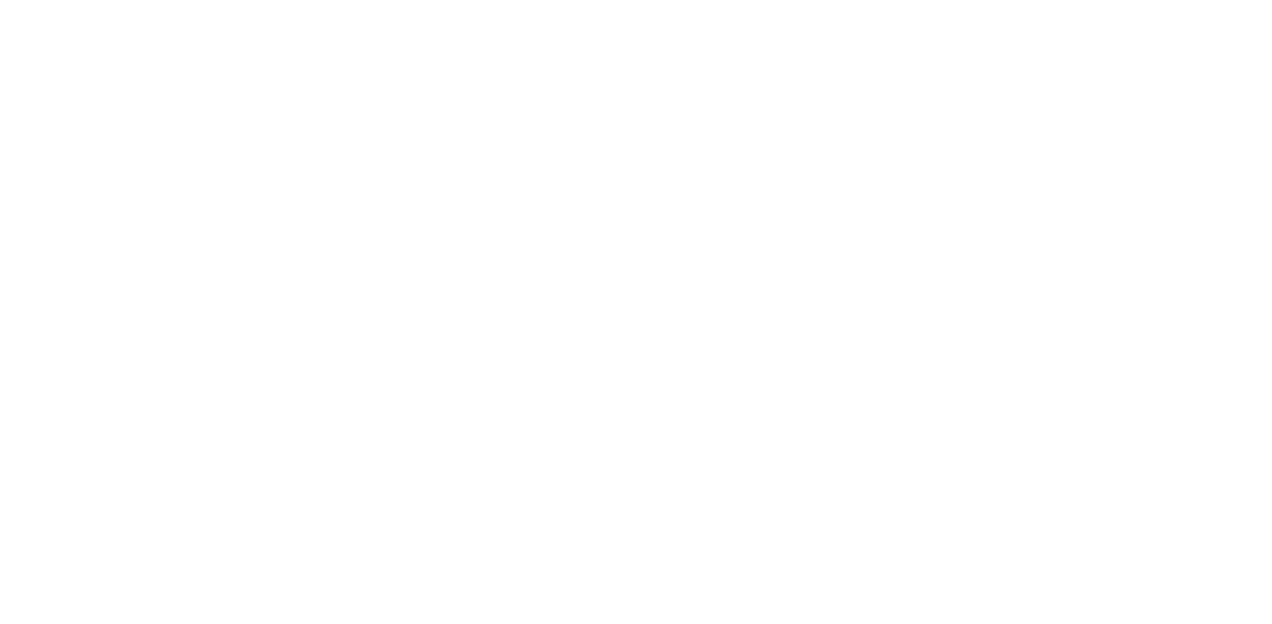 scroll, scrollTop: 0, scrollLeft: 0, axis: both 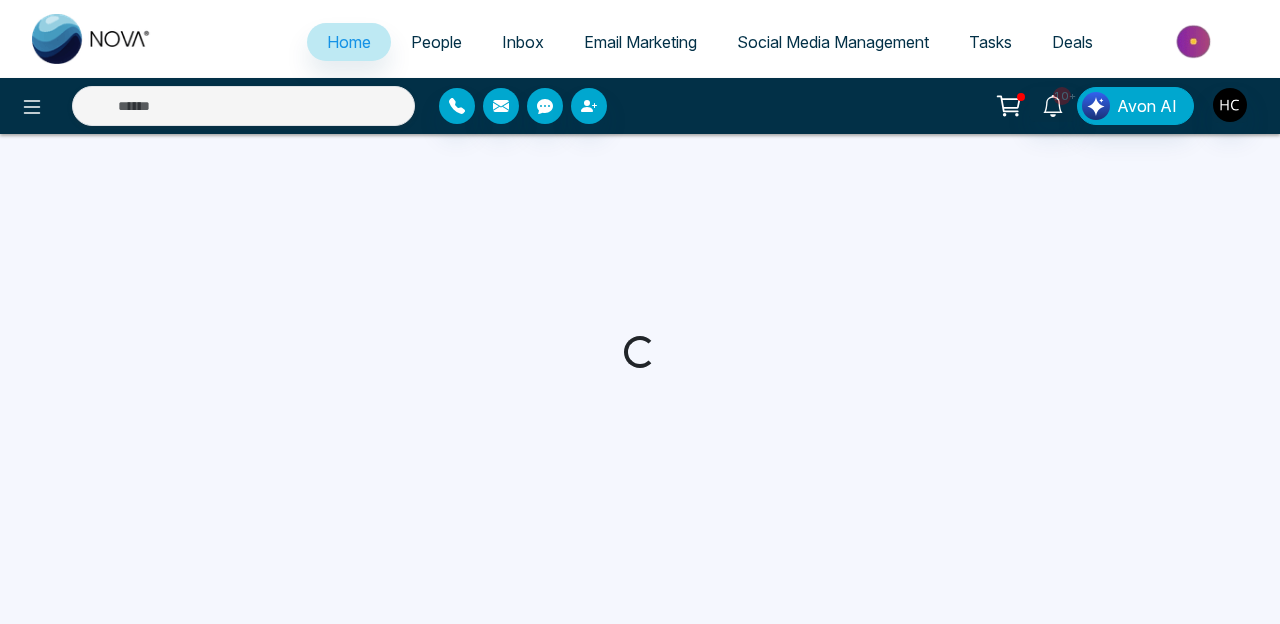 select on "*" 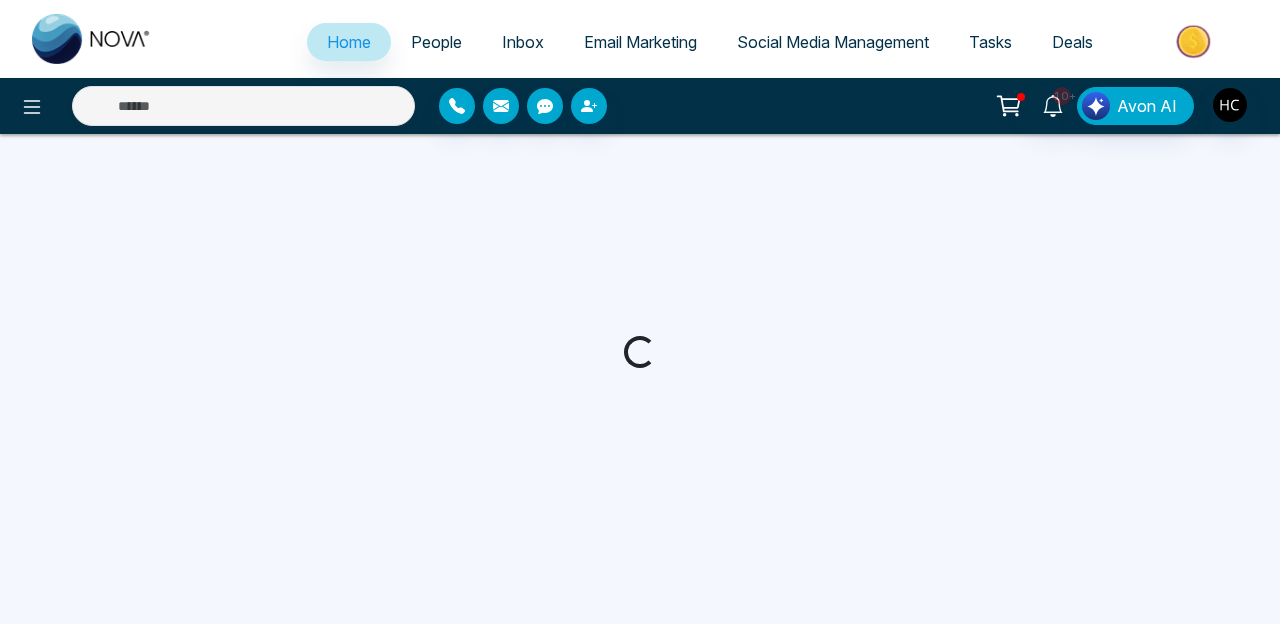 select on "*" 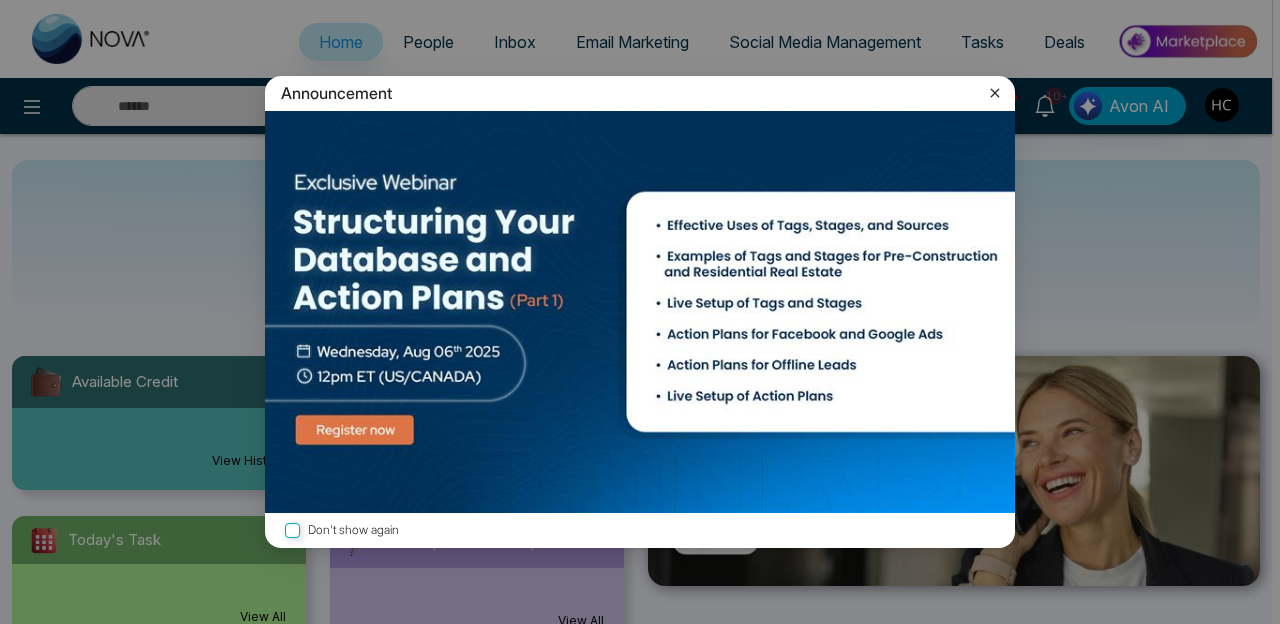 click 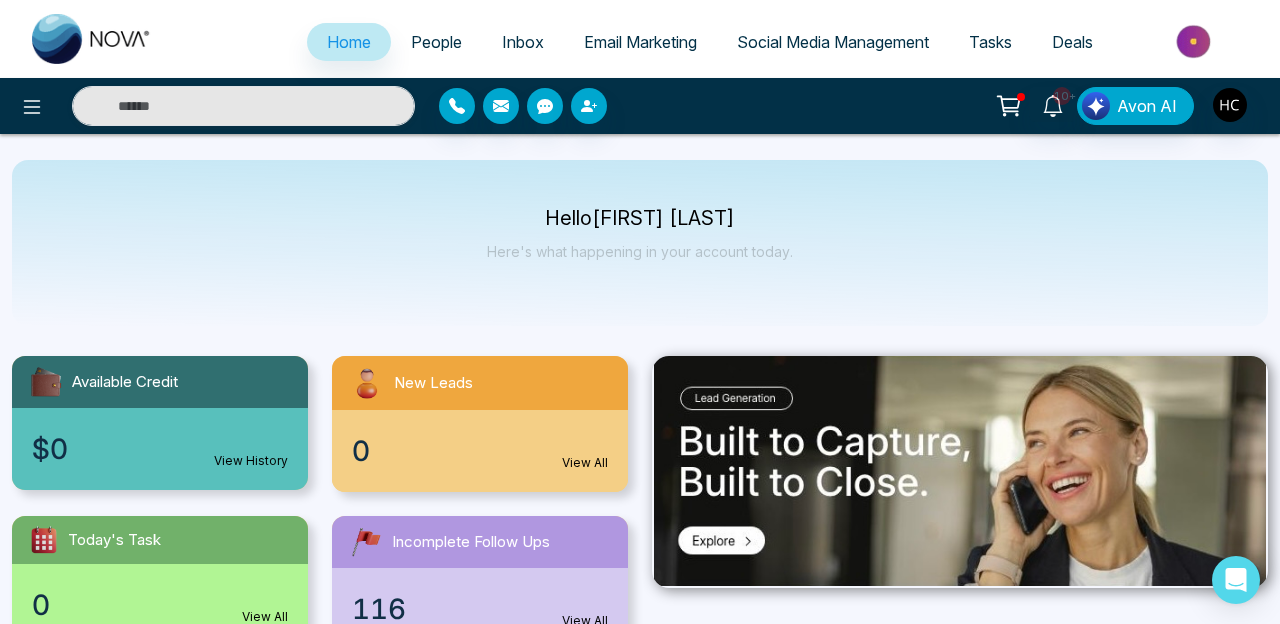 click on "People" at bounding box center [436, 42] 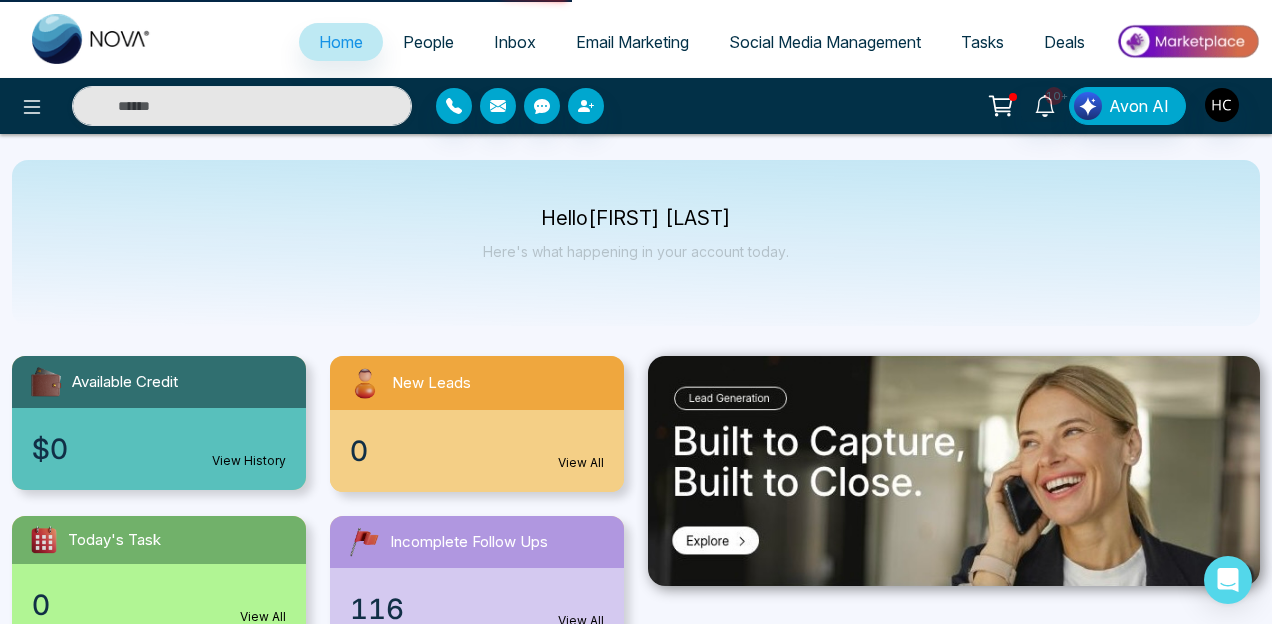 click on "People" at bounding box center (428, 42) 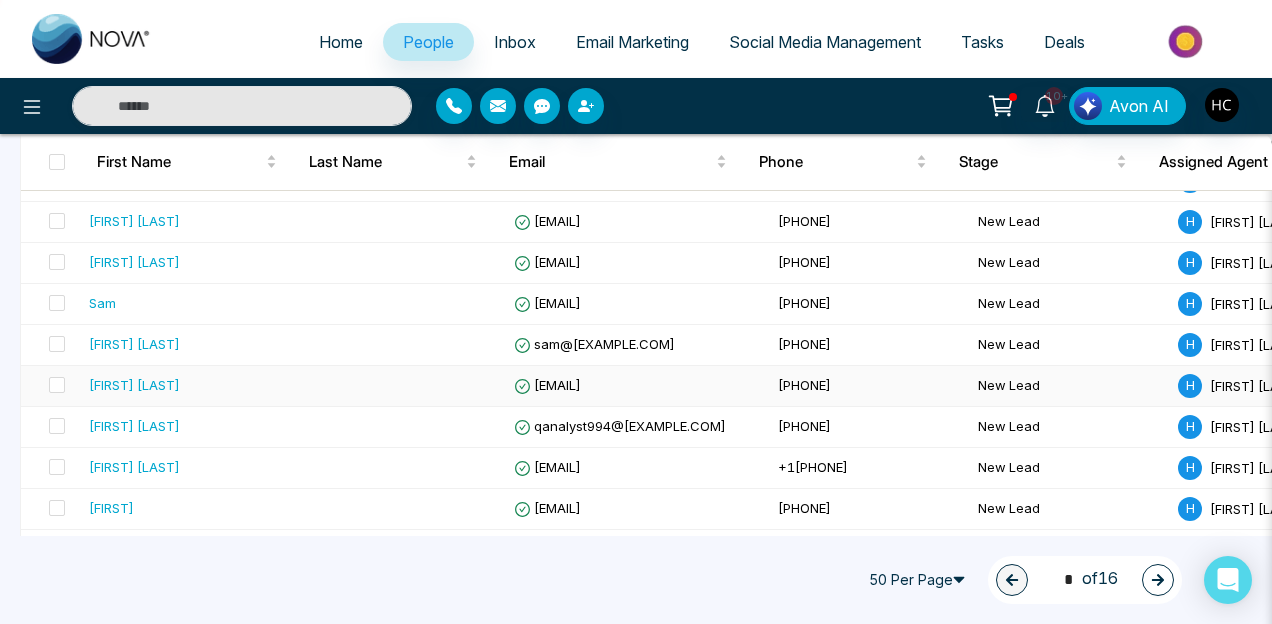 scroll, scrollTop: 1010, scrollLeft: 0, axis: vertical 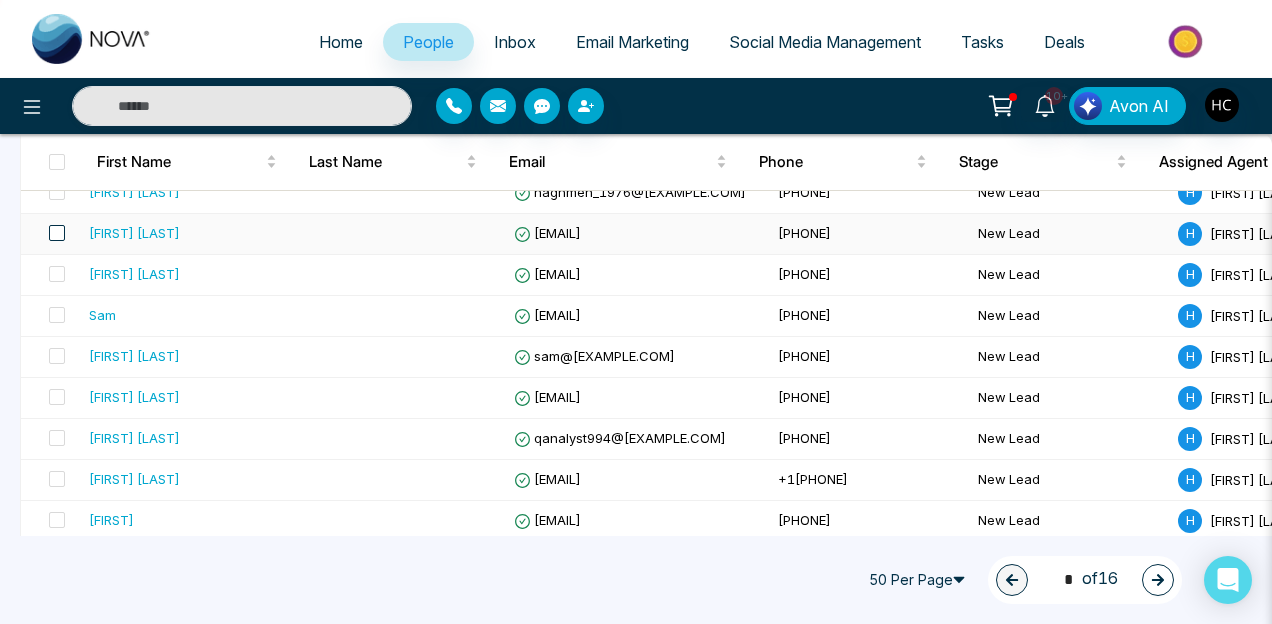 click at bounding box center [57, 233] 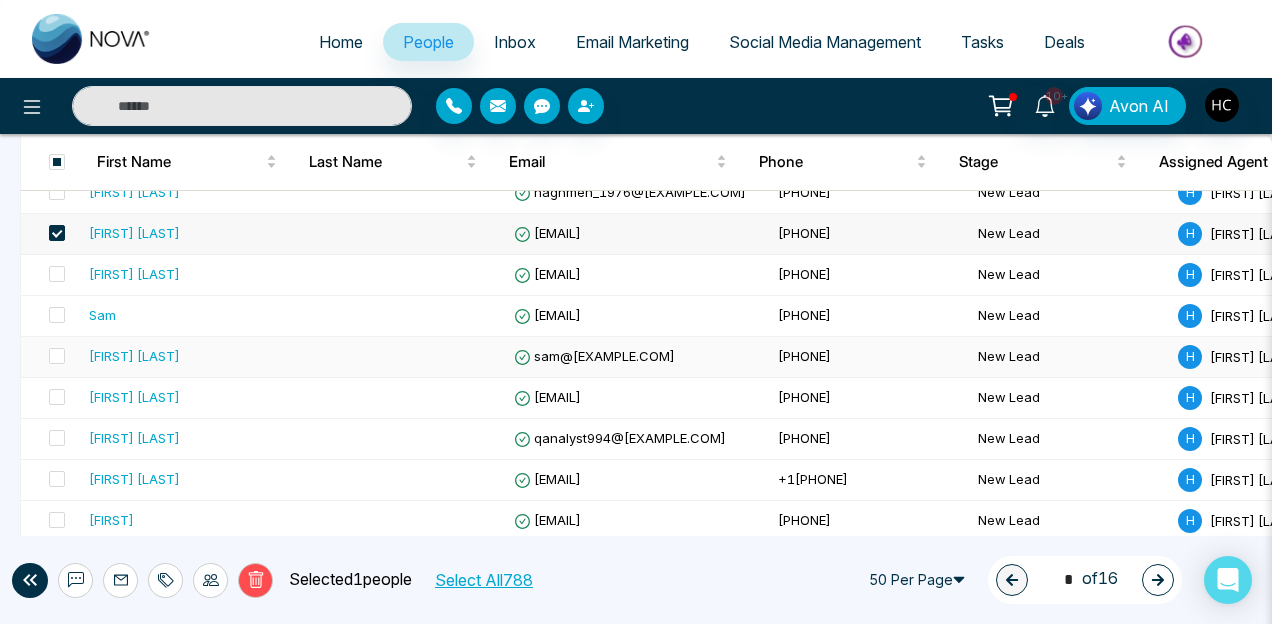 scroll, scrollTop: 1014, scrollLeft: 0, axis: vertical 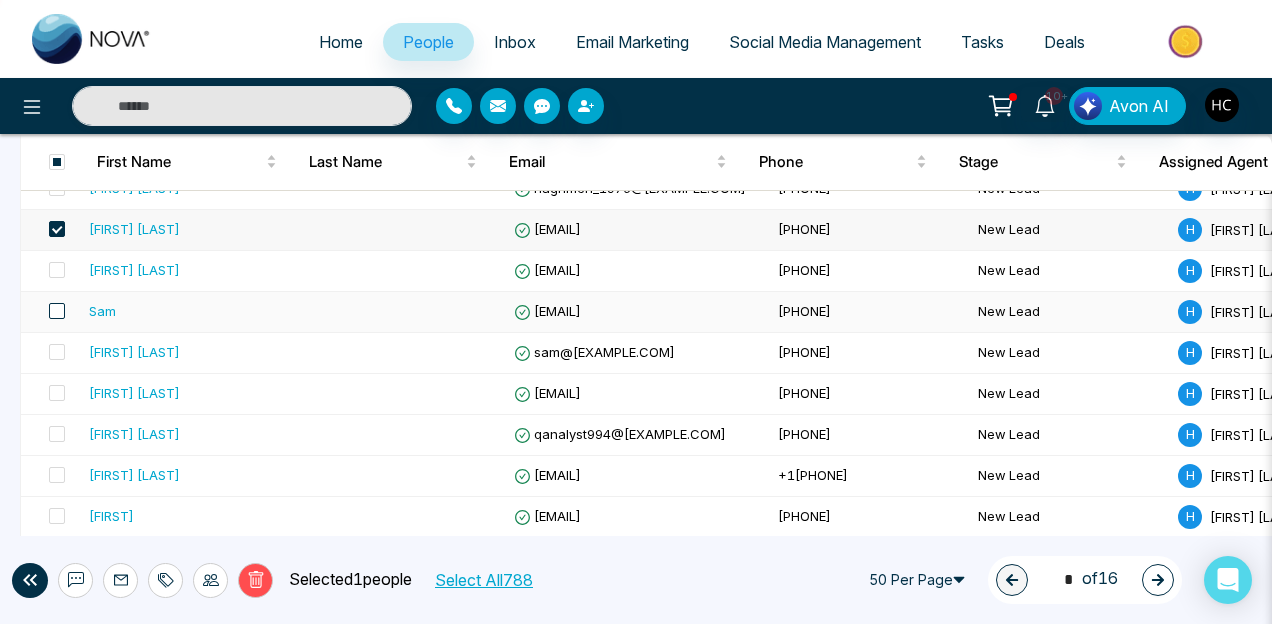 click at bounding box center [57, 311] 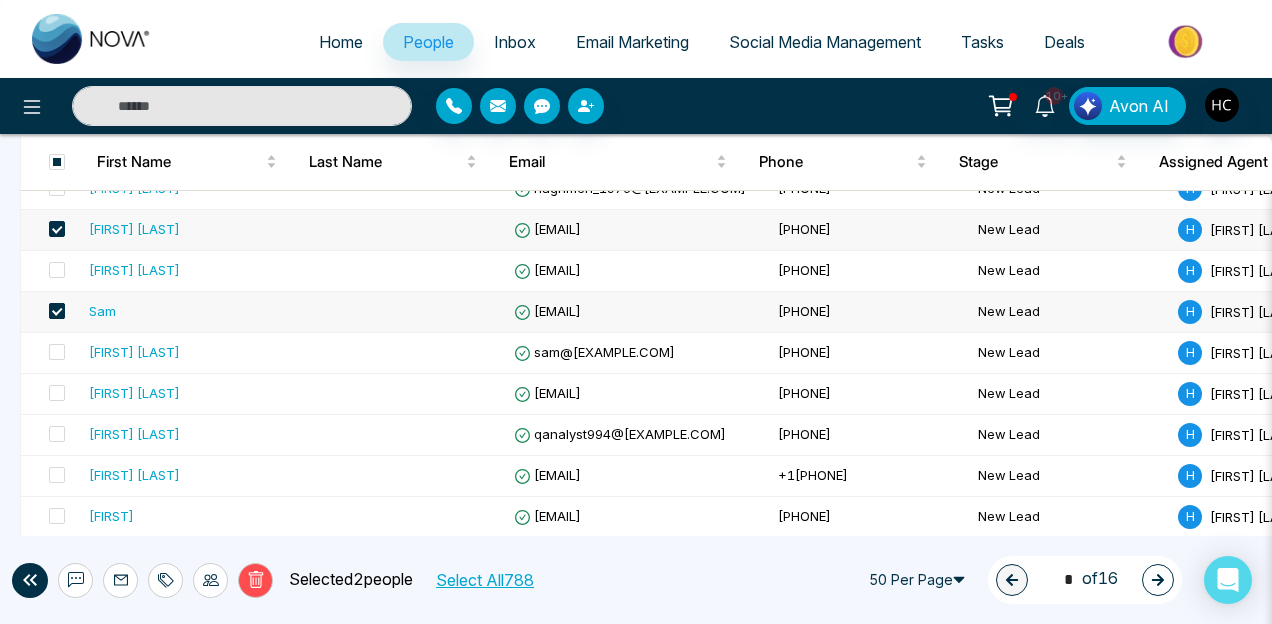 click at bounding box center [51, 312] 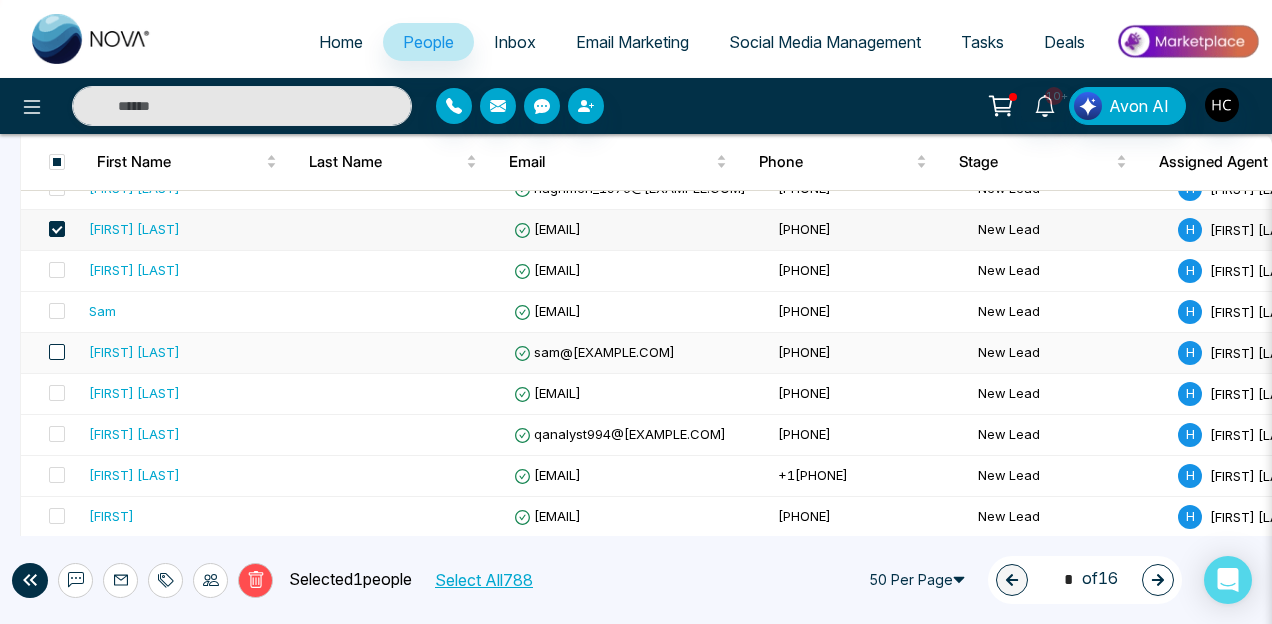 click at bounding box center (57, 352) 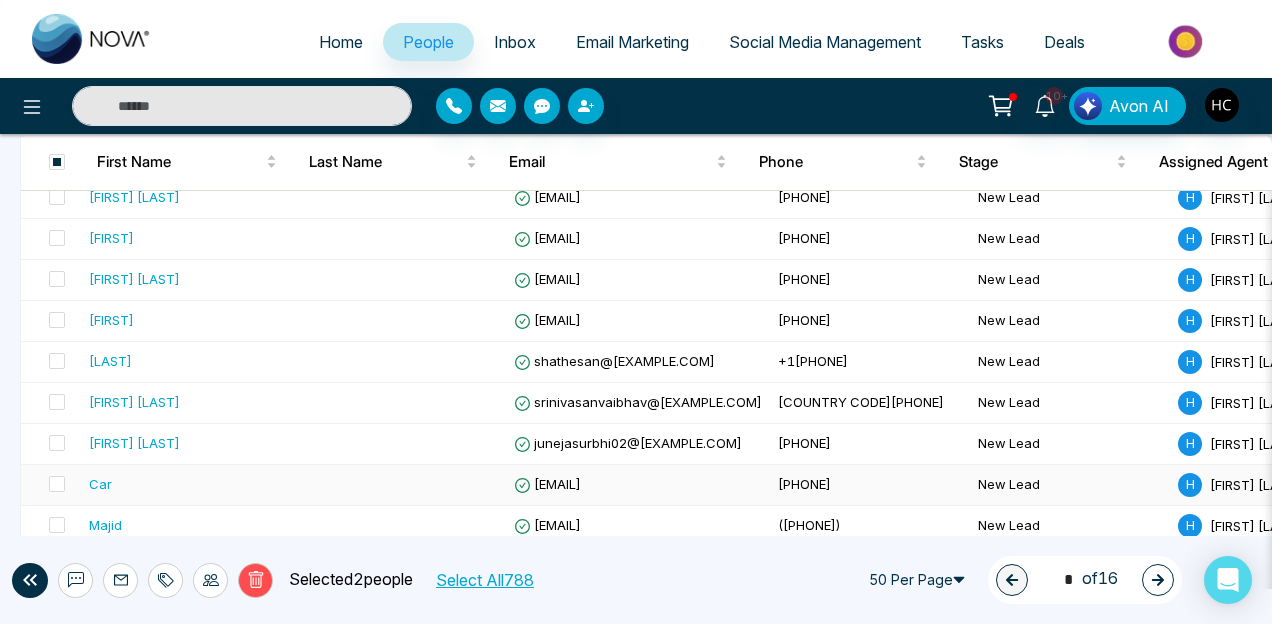 scroll, scrollTop: 1926, scrollLeft: 0, axis: vertical 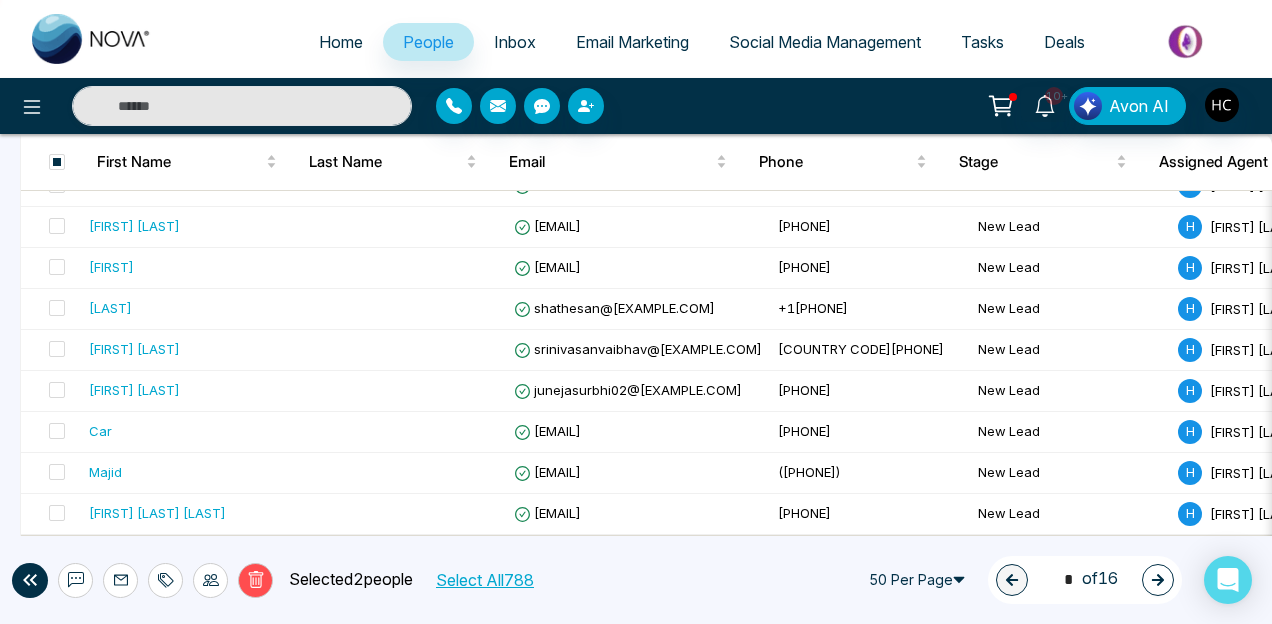 click 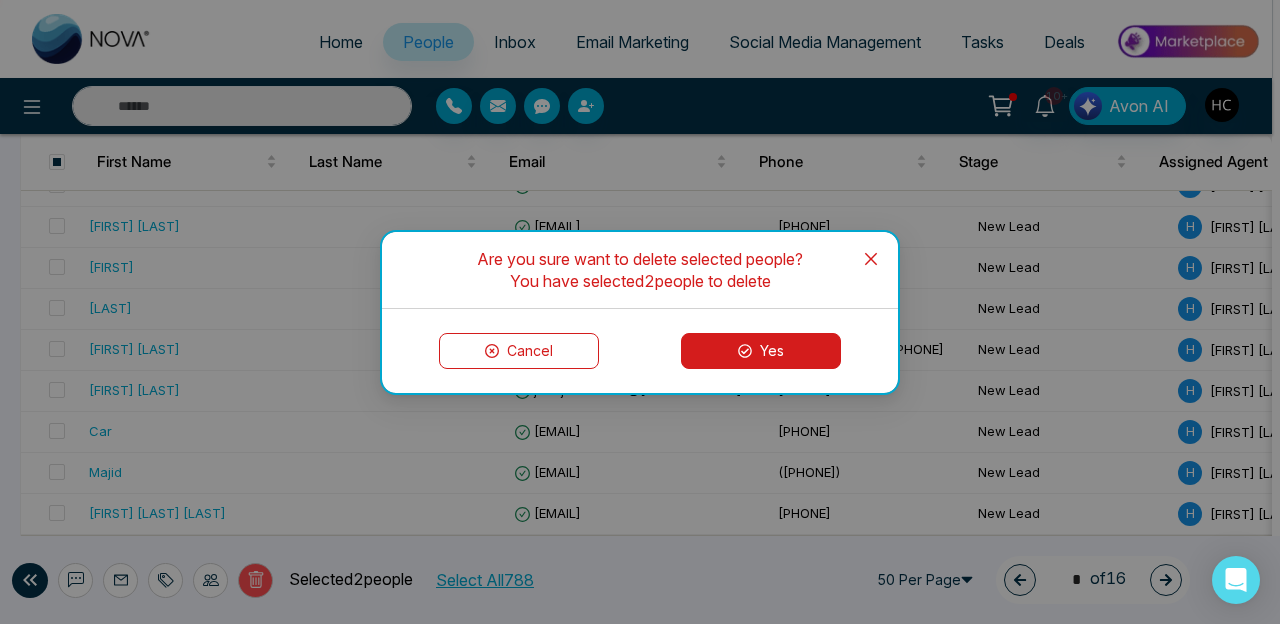 click on "Yes" at bounding box center (761, 351) 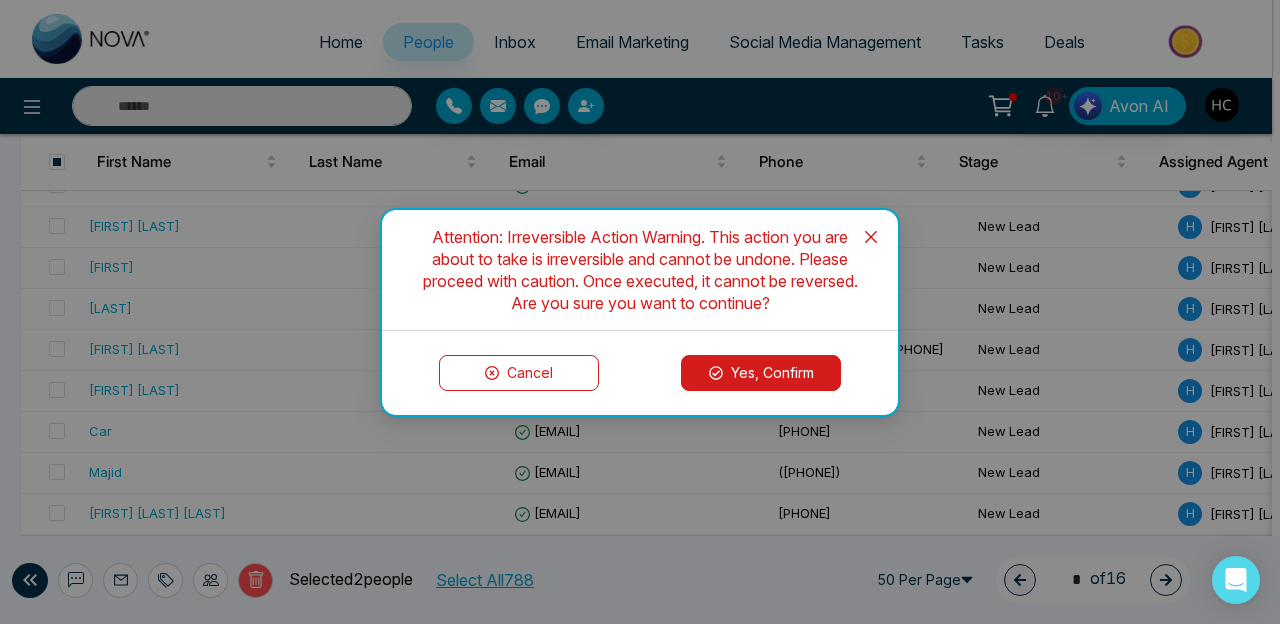 click on "Yes, Confirm" at bounding box center (761, 373) 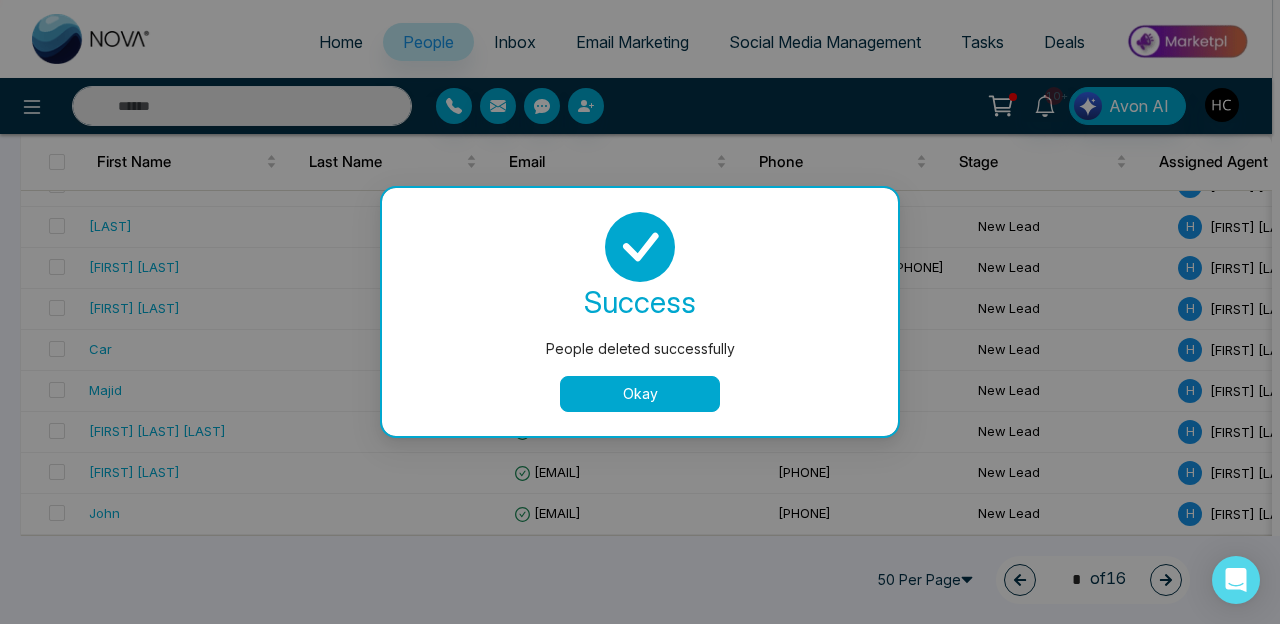 click on "Okay" at bounding box center (640, 394) 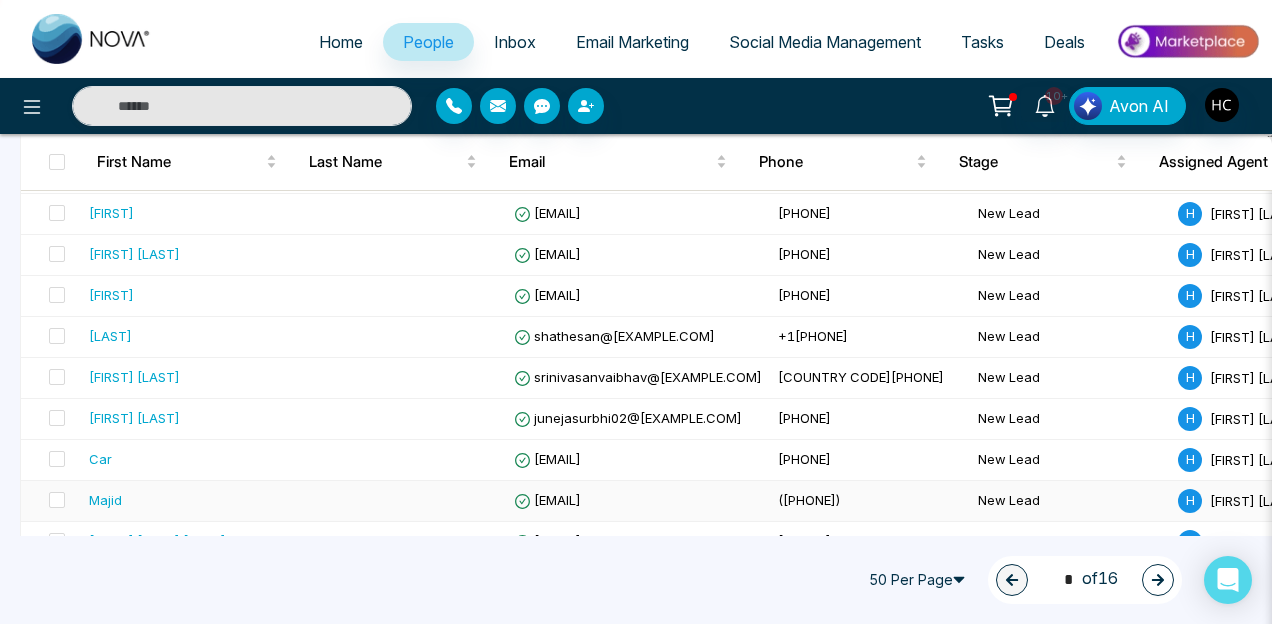 scroll, scrollTop: 1926, scrollLeft: 0, axis: vertical 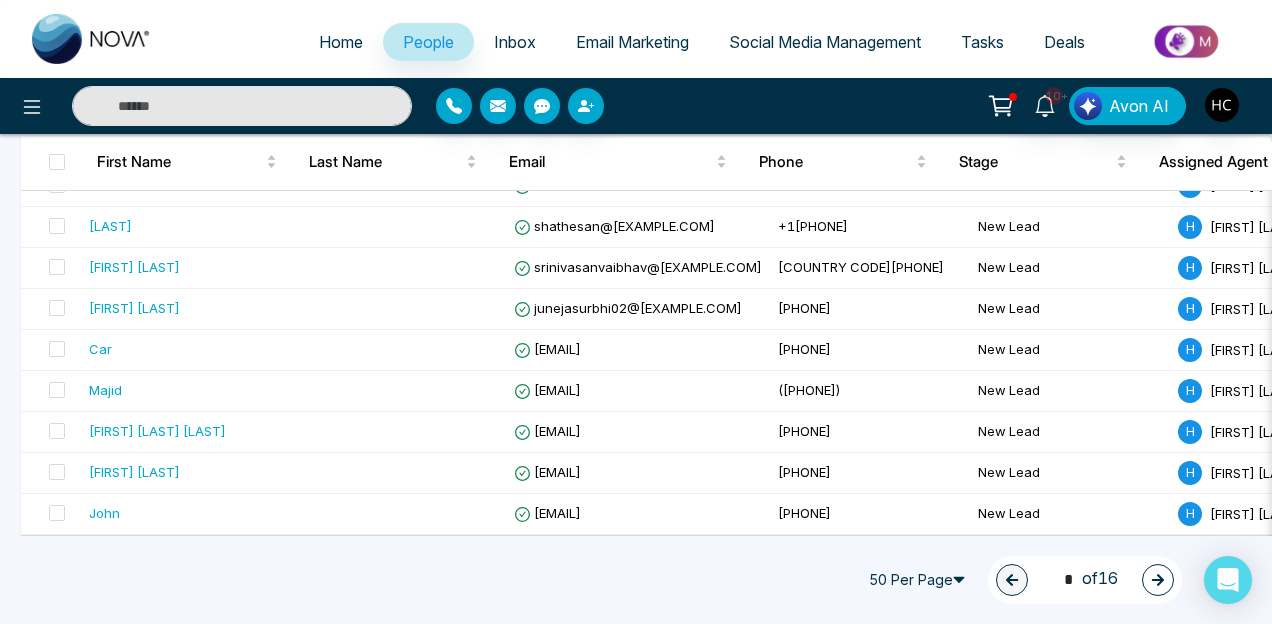 click on "50 Per Page" at bounding box center [920, 580] 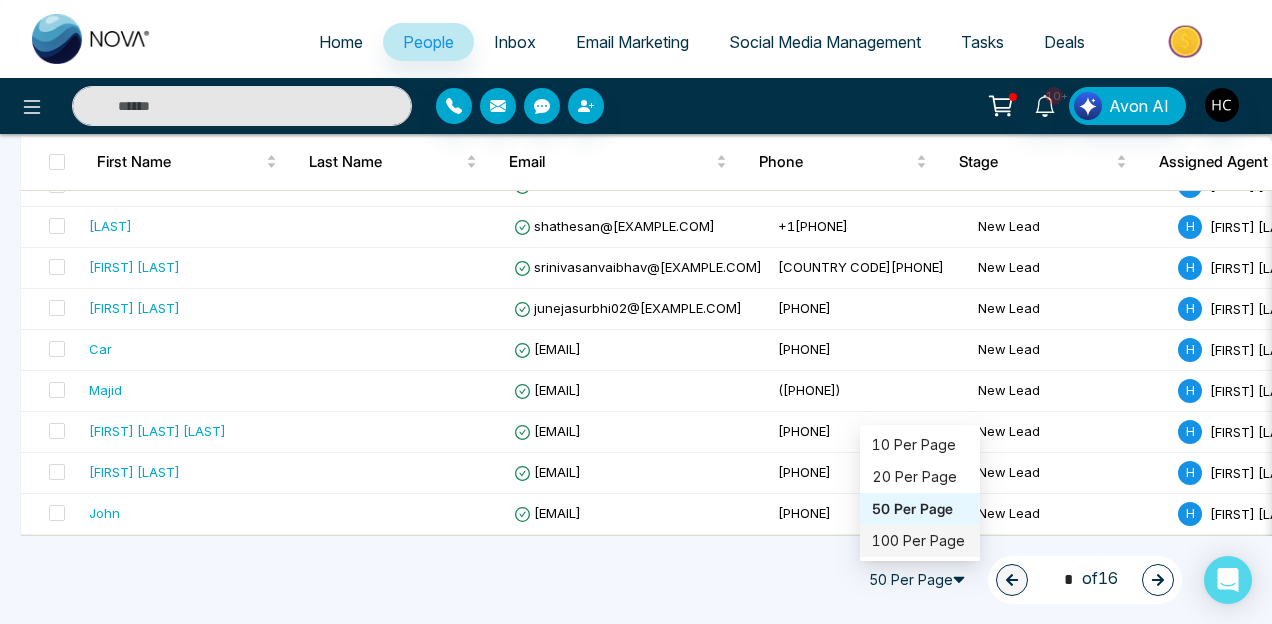 click on "100 Per Page" at bounding box center (920, 541) 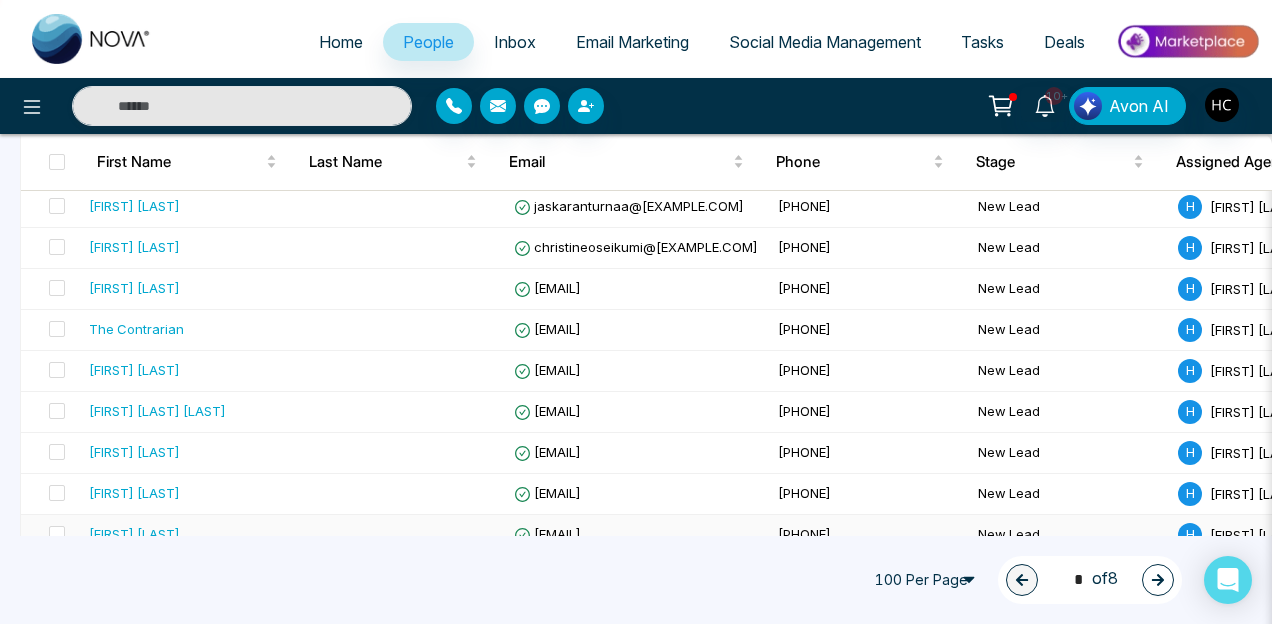 scroll, scrollTop: 3976, scrollLeft: 0, axis: vertical 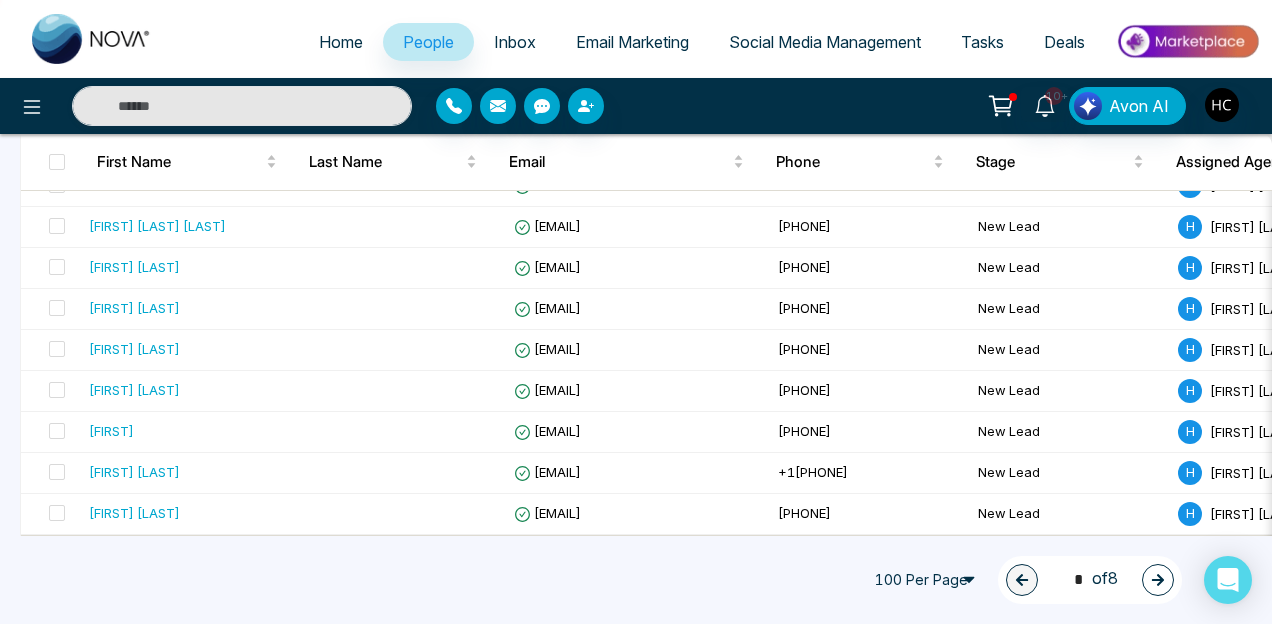click at bounding box center [1158, 580] 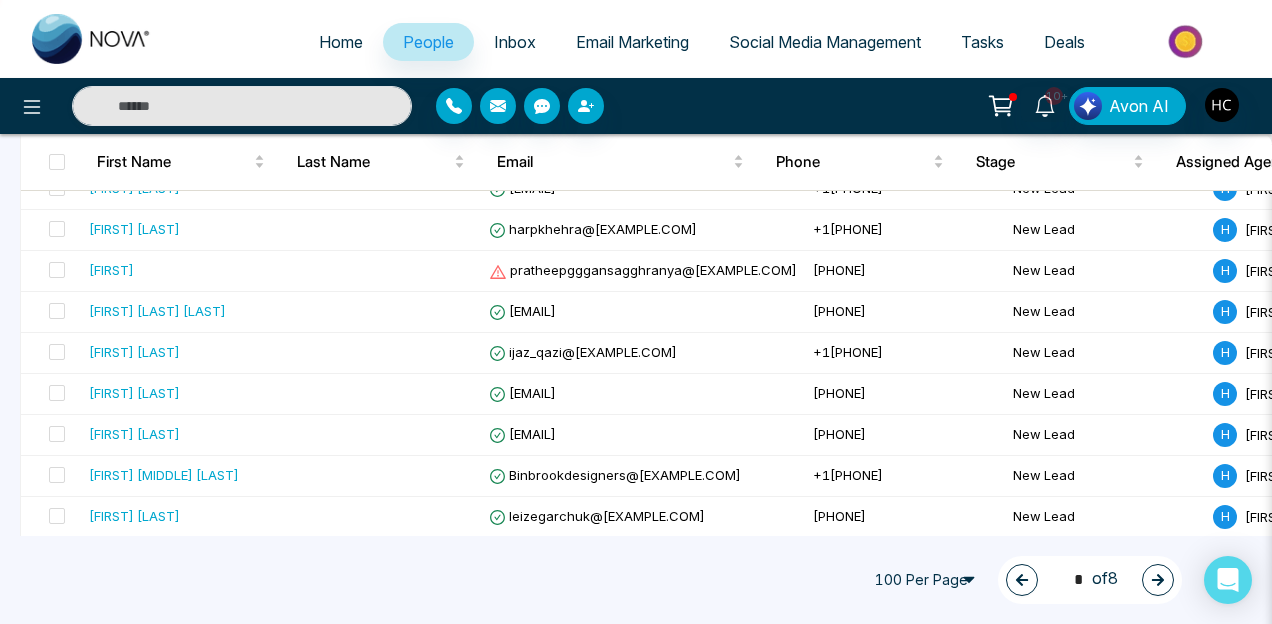 scroll, scrollTop: 3976, scrollLeft: 0, axis: vertical 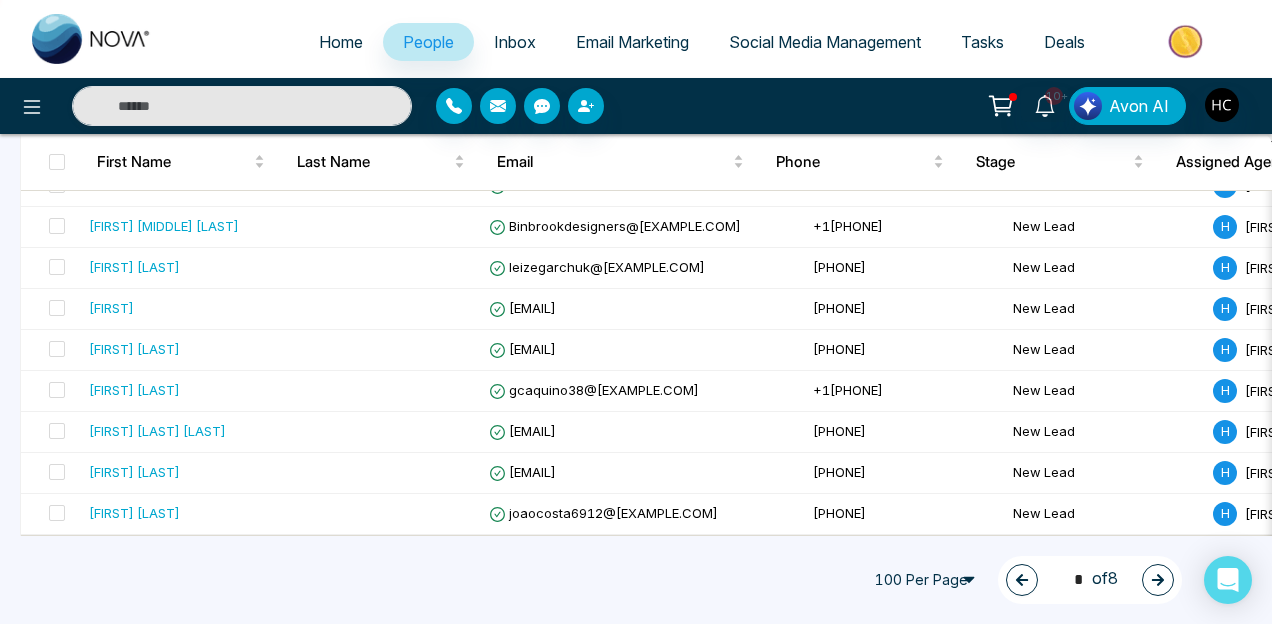 click at bounding box center [1158, 580] 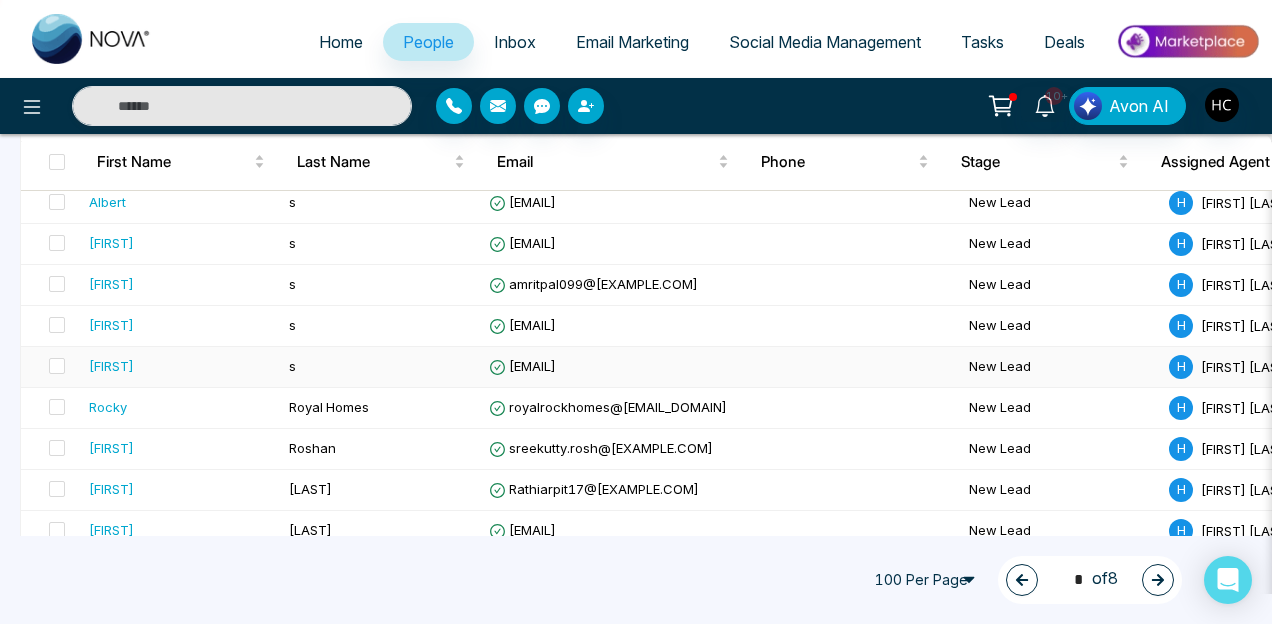 scroll, scrollTop: 3976, scrollLeft: 0, axis: vertical 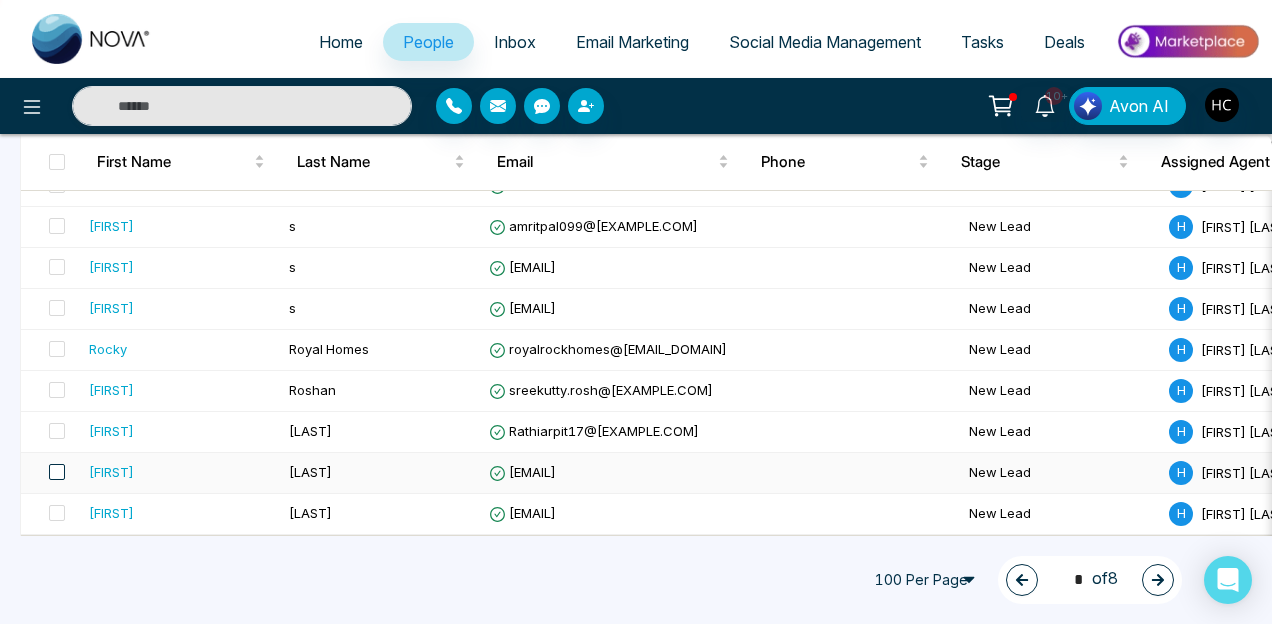 click at bounding box center [57, 472] 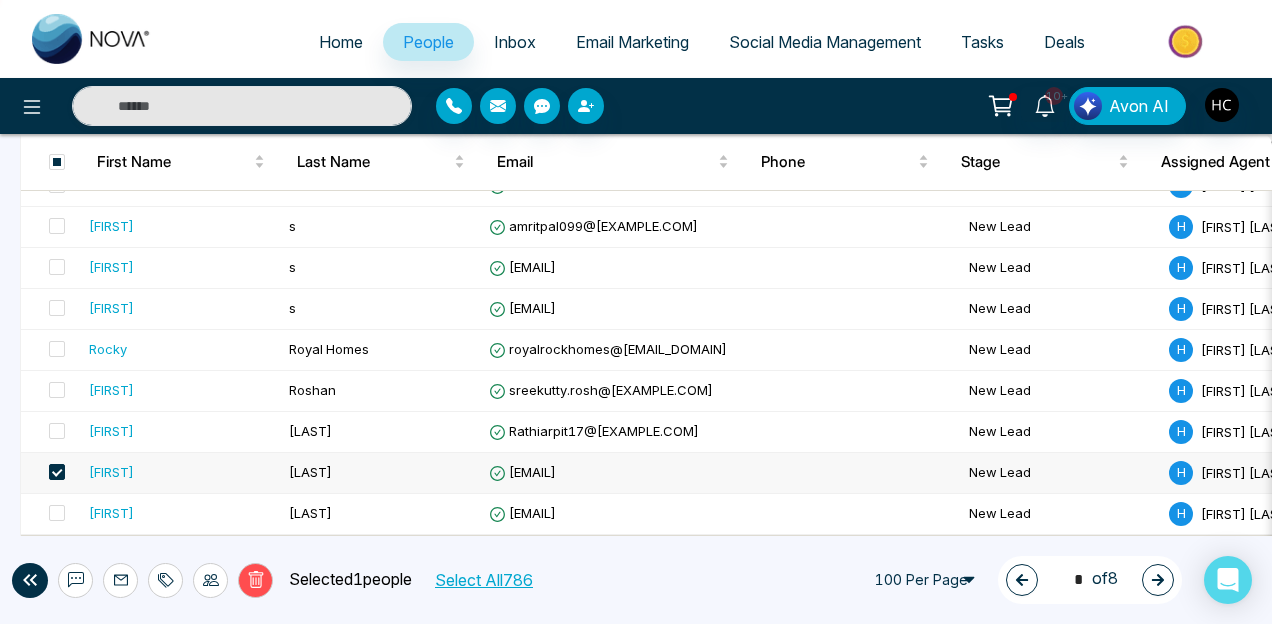 click 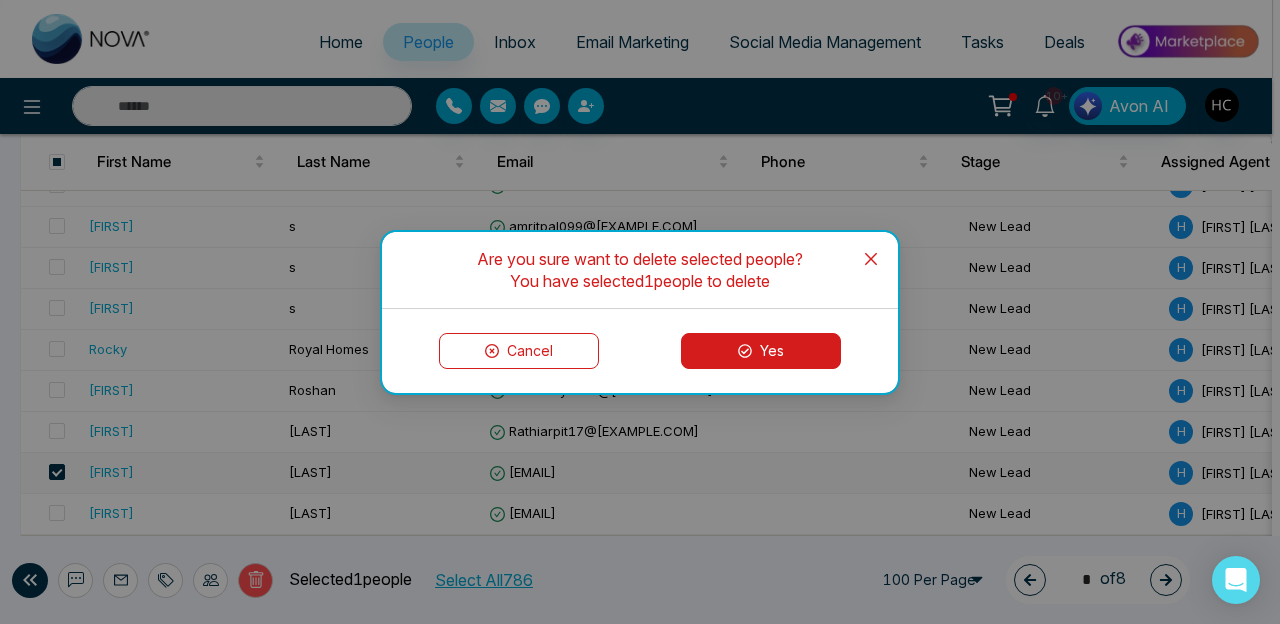 click on "Yes" at bounding box center (761, 351) 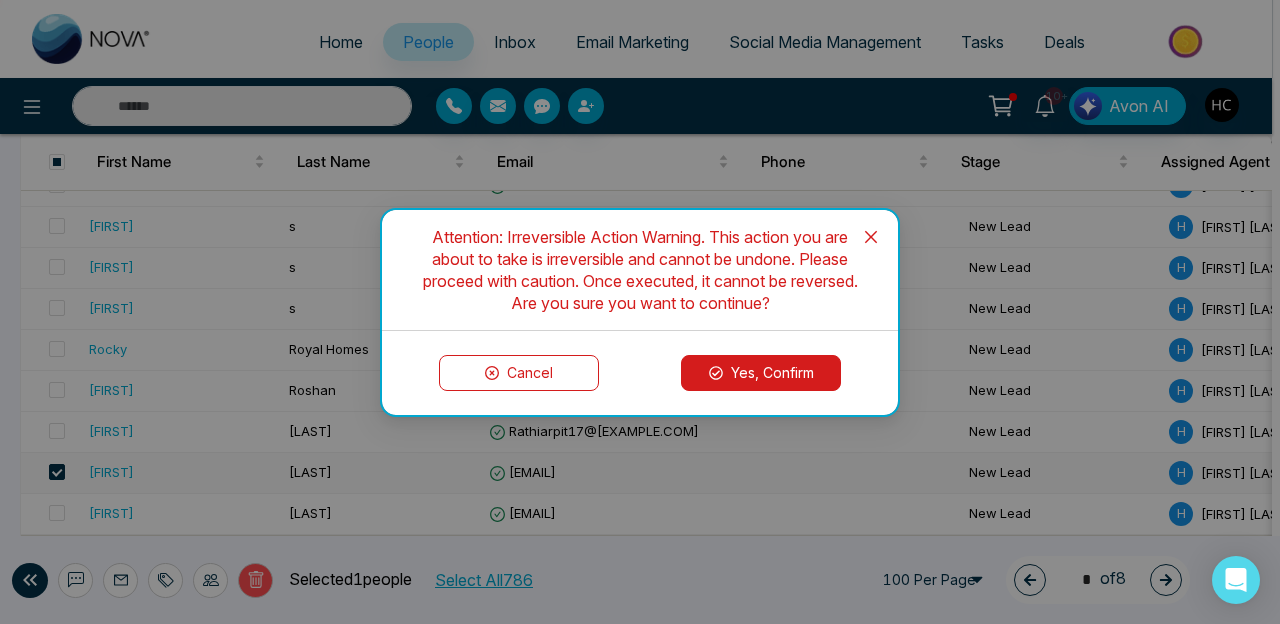 click on "Yes, Confirm" at bounding box center [761, 373] 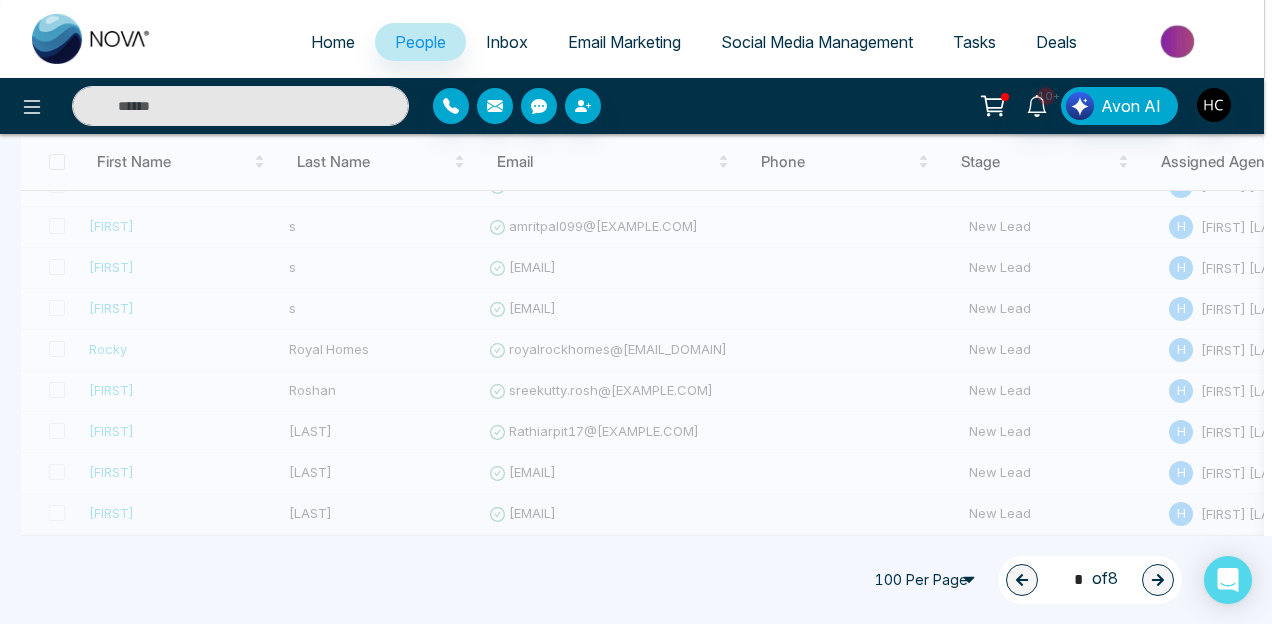 click on "People deleted successfully success People deleted successfully   Okay" at bounding box center [636, 312] 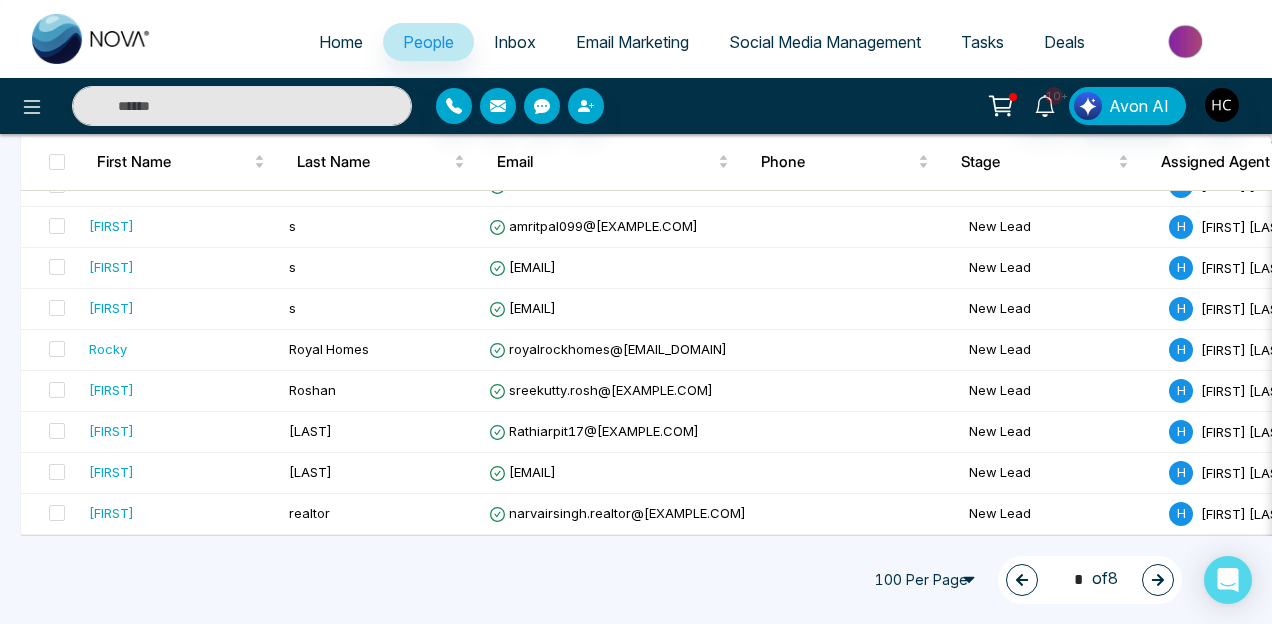 click 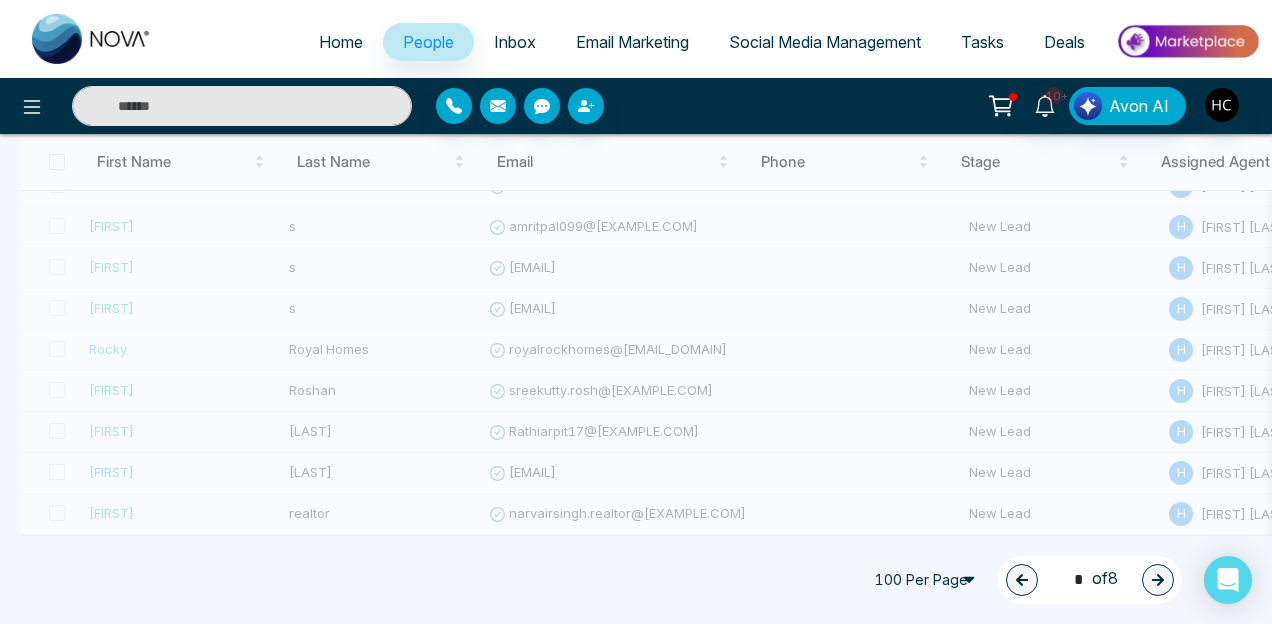 type on "*" 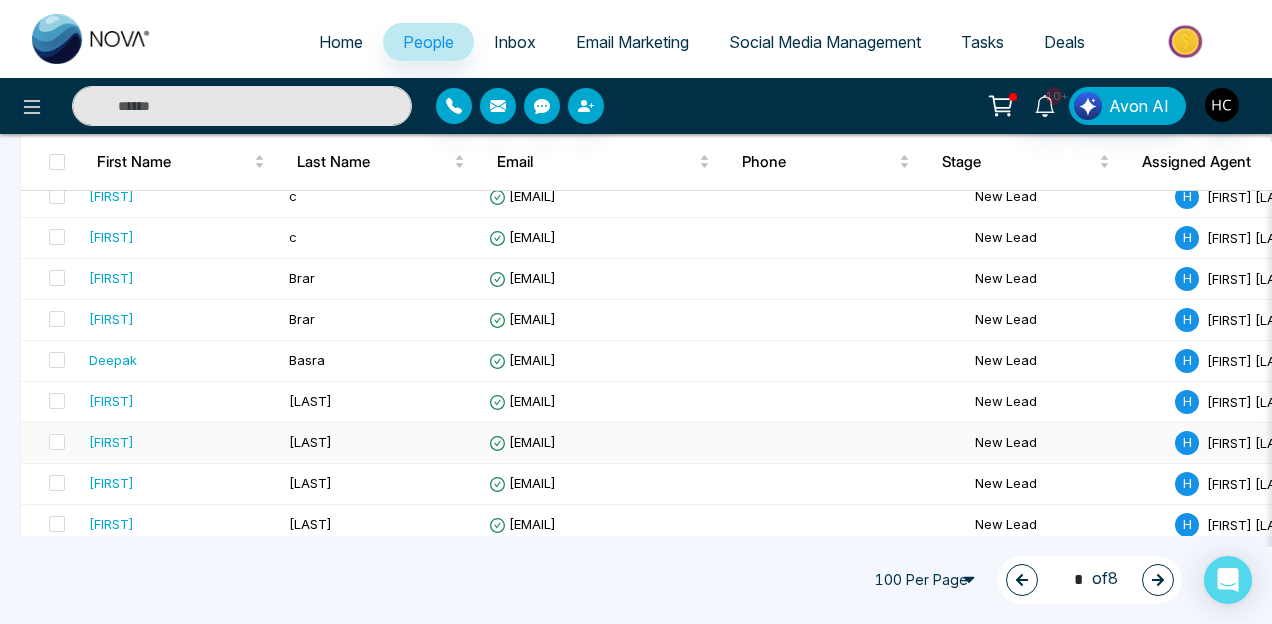 scroll, scrollTop: 3916, scrollLeft: 0, axis: vertical 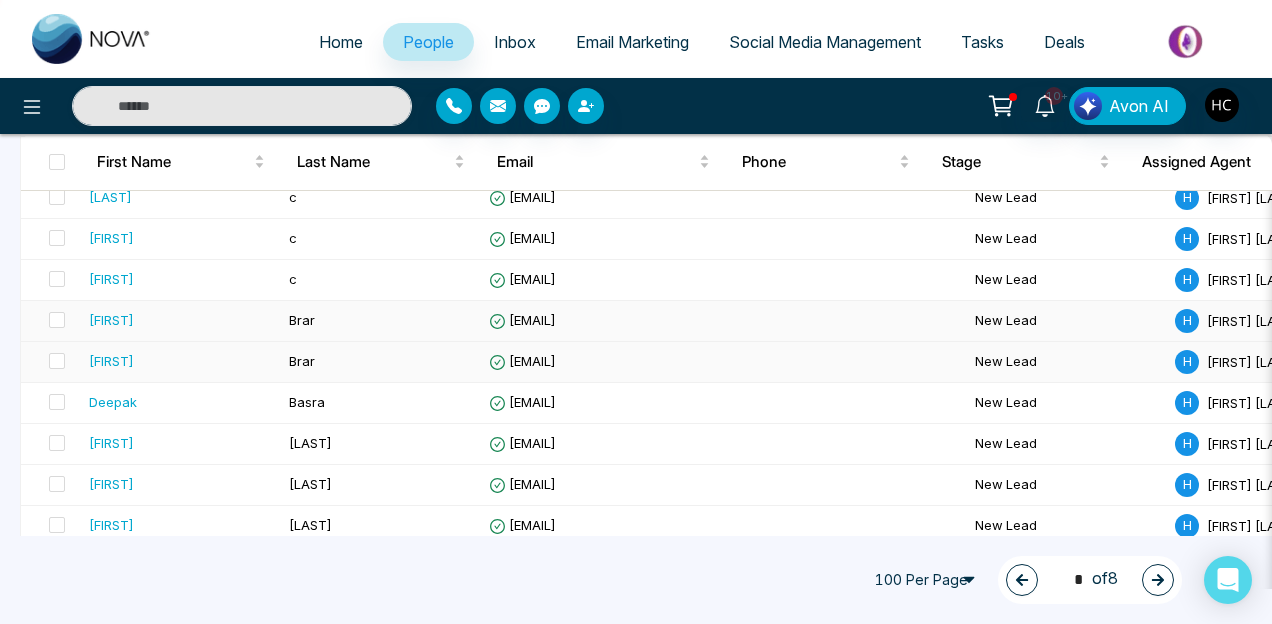 click at bounding box center (57, 320) 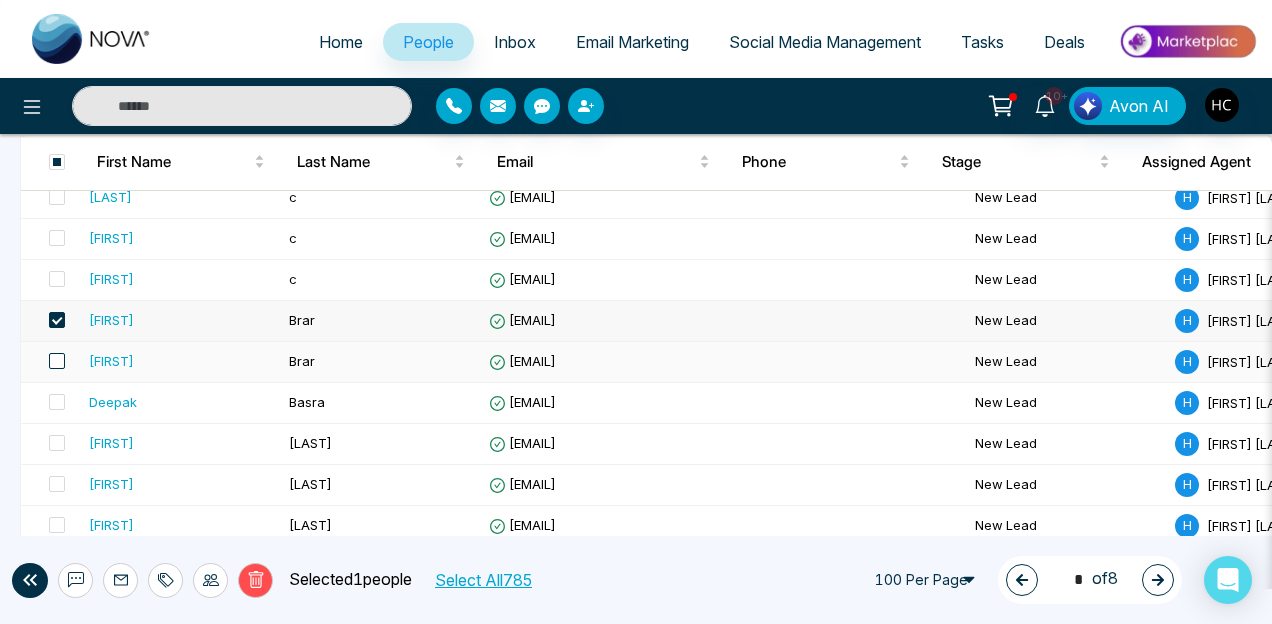 click at bounding box center [57, 361] 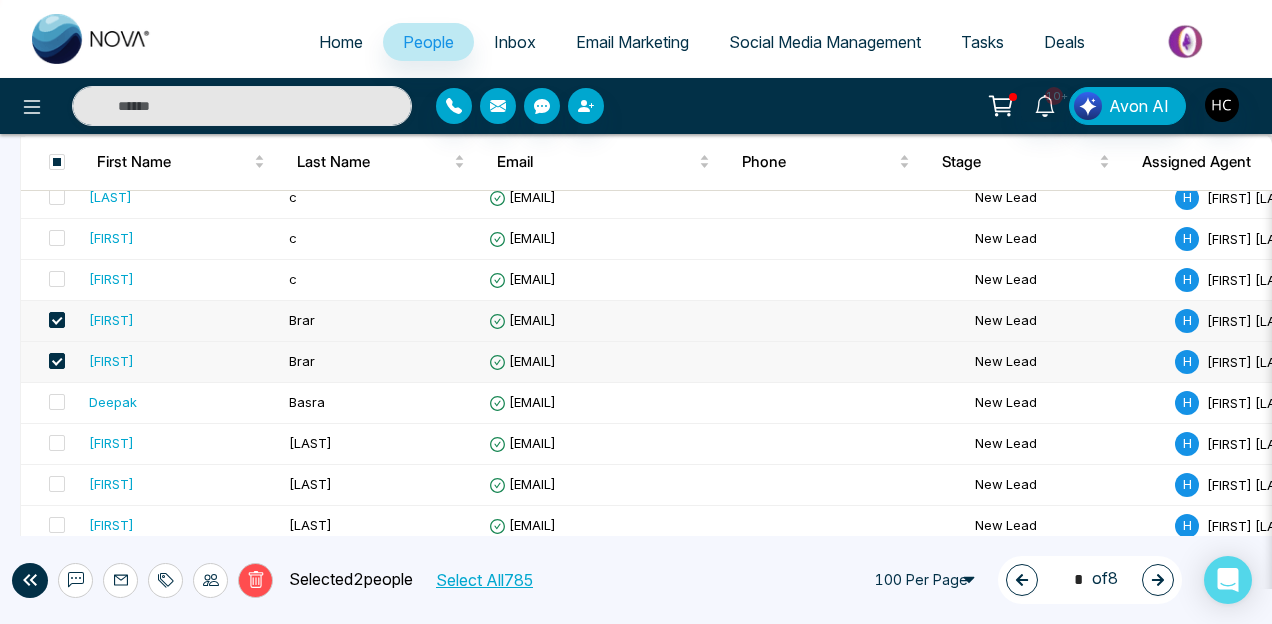 click 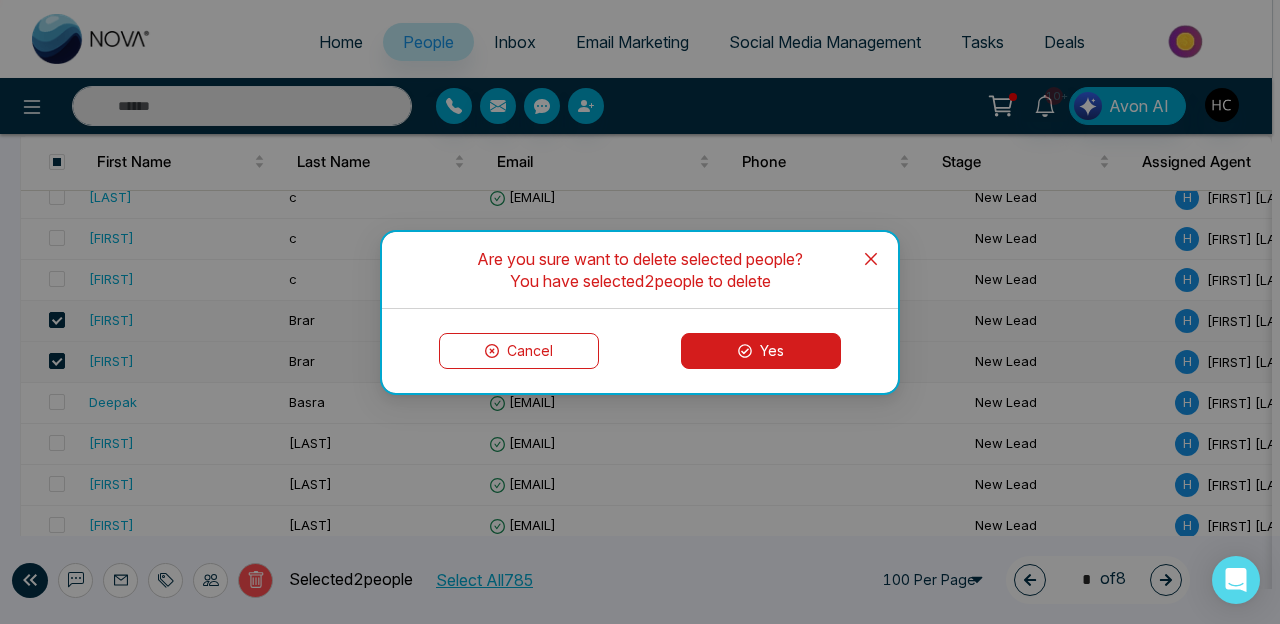 click on "Yes" at bounding box center (761, 351) 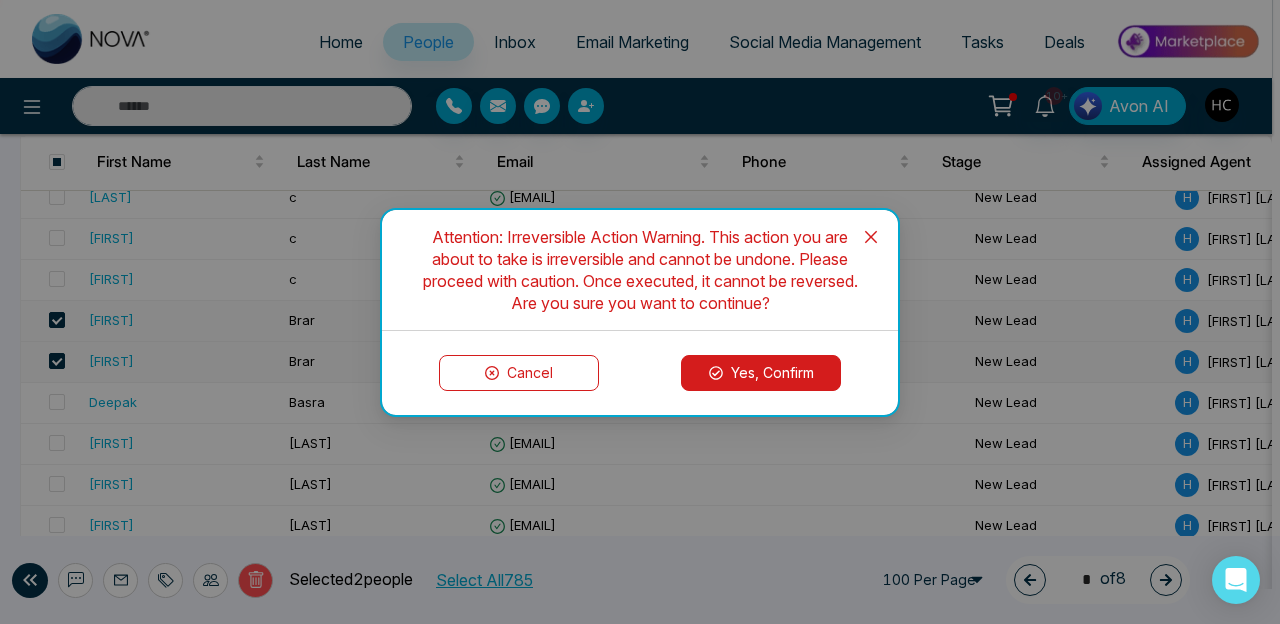 click on "Cancel   Yes, Confirm" at bounding box center (640, 373) 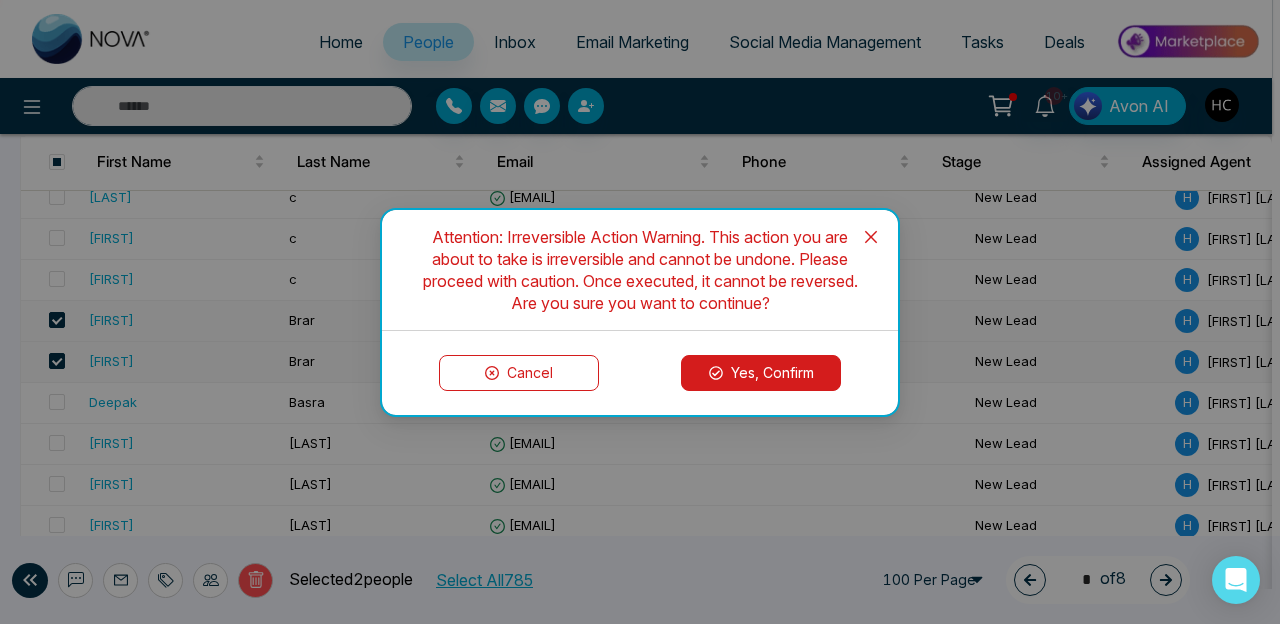 click on "Yes, Confirm" at bounding box center (761, 373) 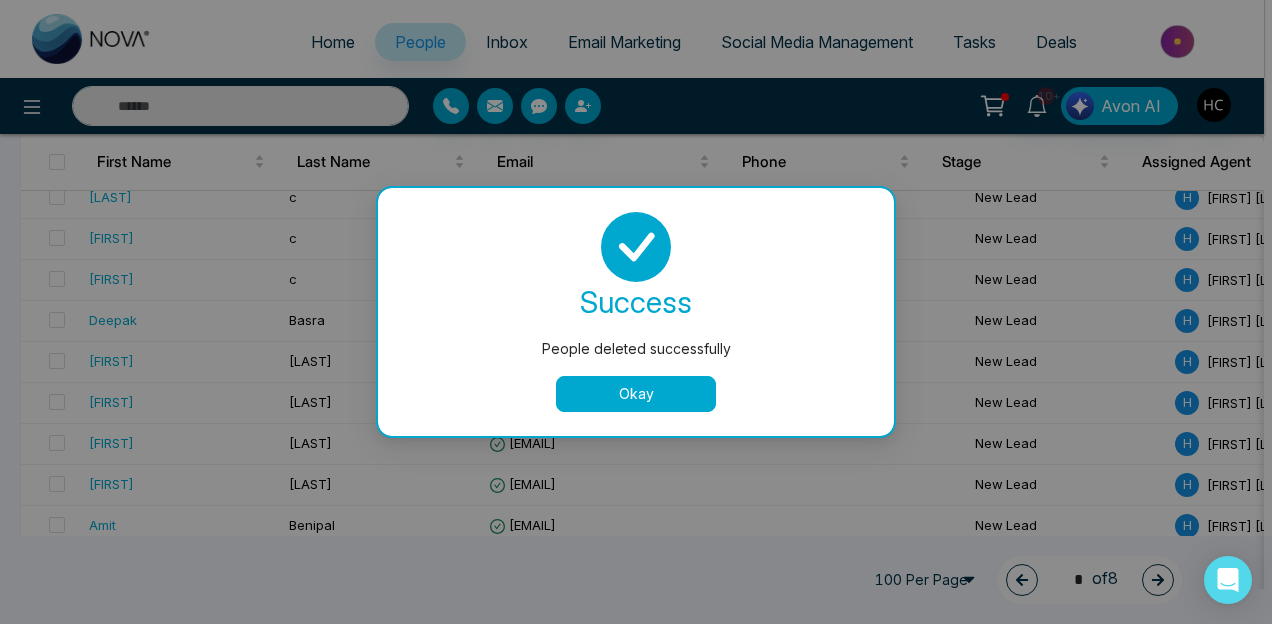 scroll, scrollTop: 3908, scrollLeft: 0, axis: vertical 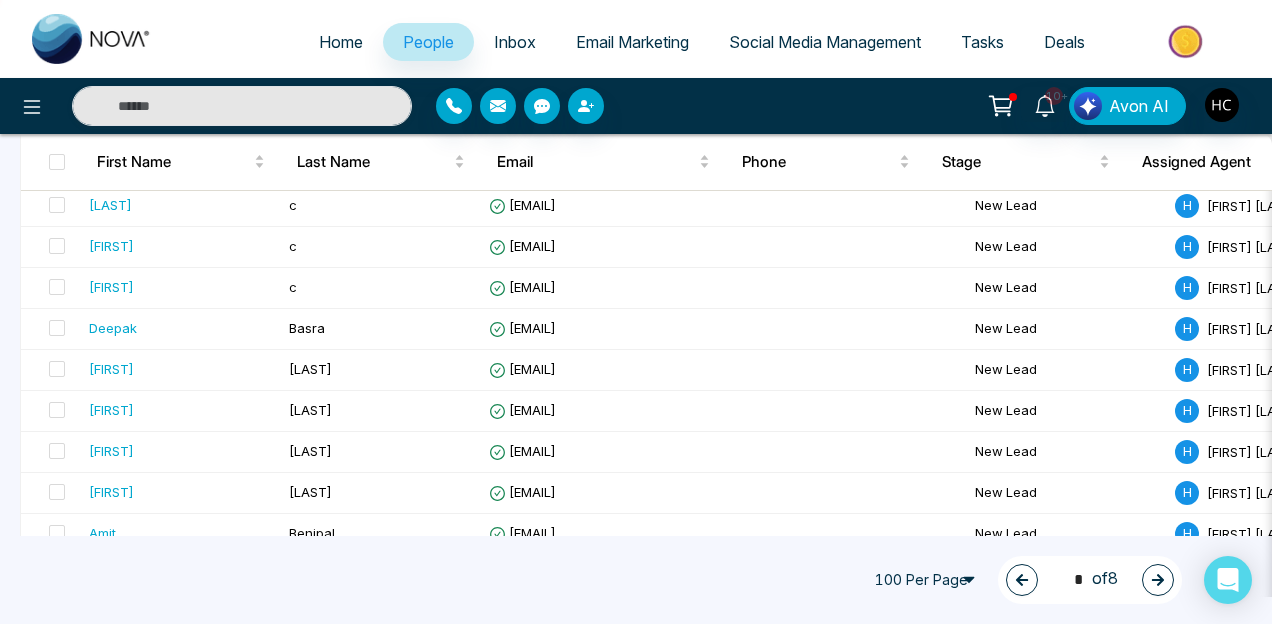 click on "Email Marketing" at bounding box center (632, 42) 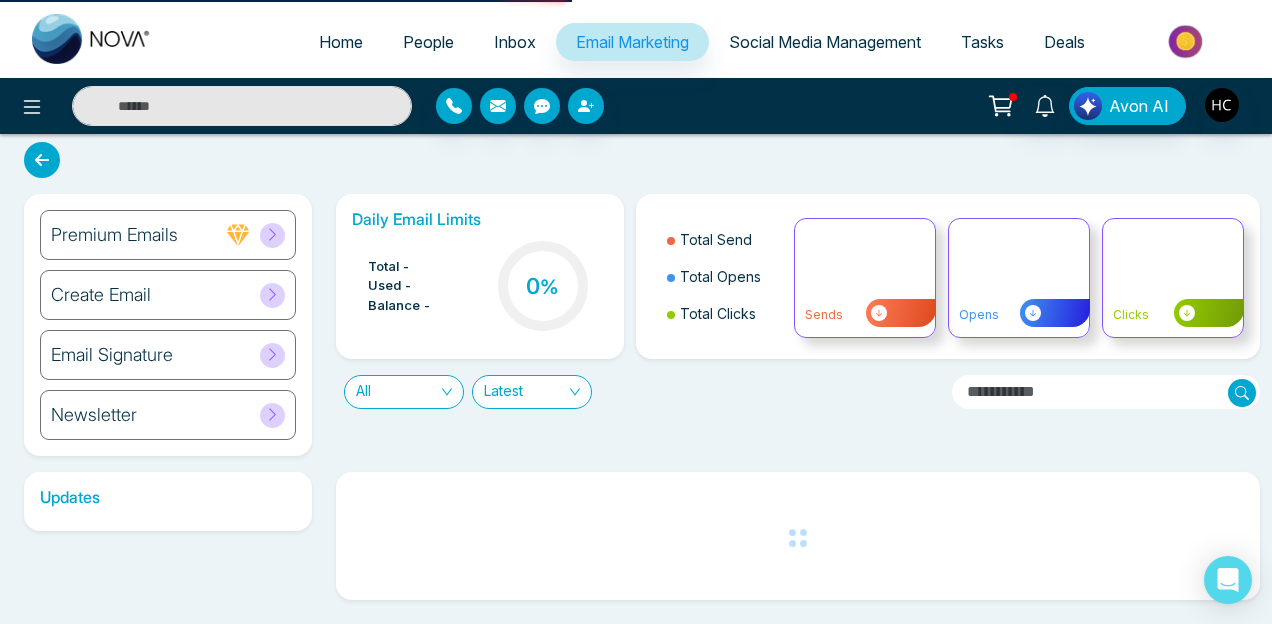 scroll, scrollTop: 0, scrollLeft: 0, axis: both 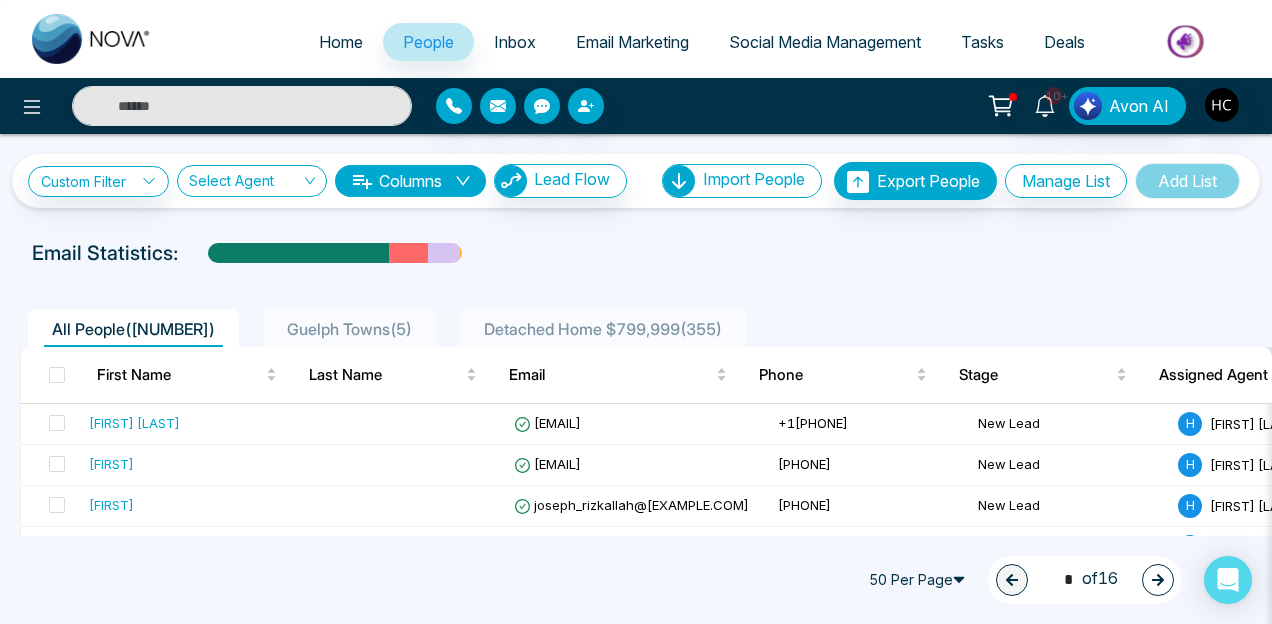 click on "Email Marketing" at bounding box center [632, 42] 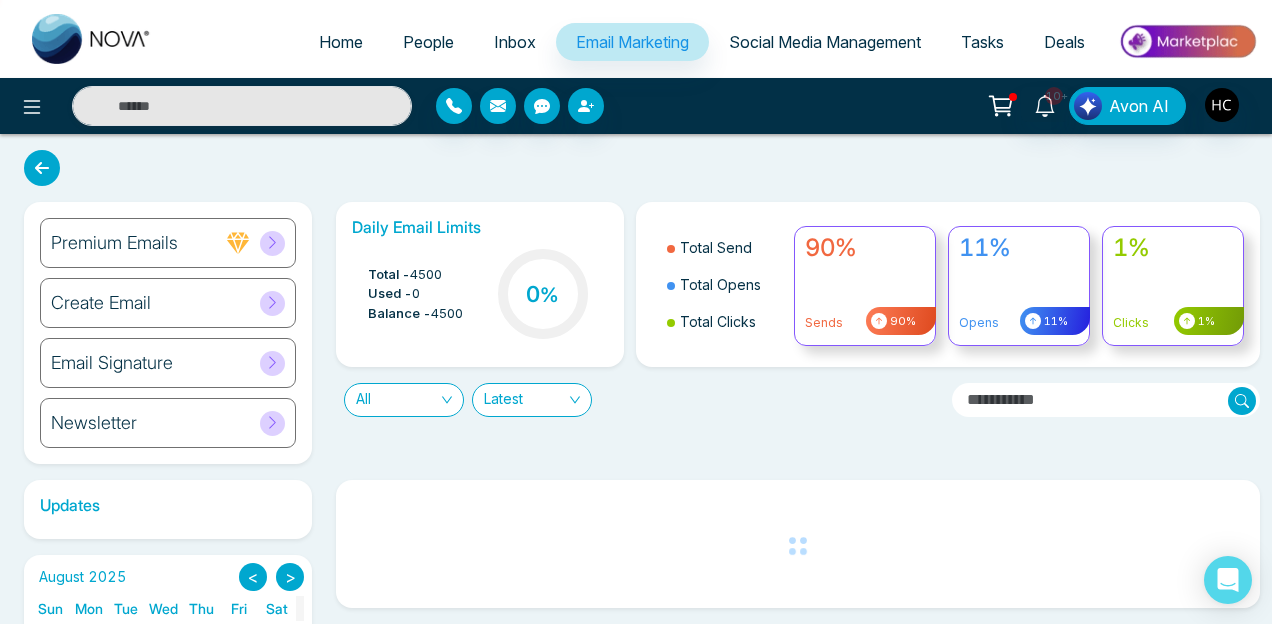 click on "Create Email" at bounding box center (168, 303) 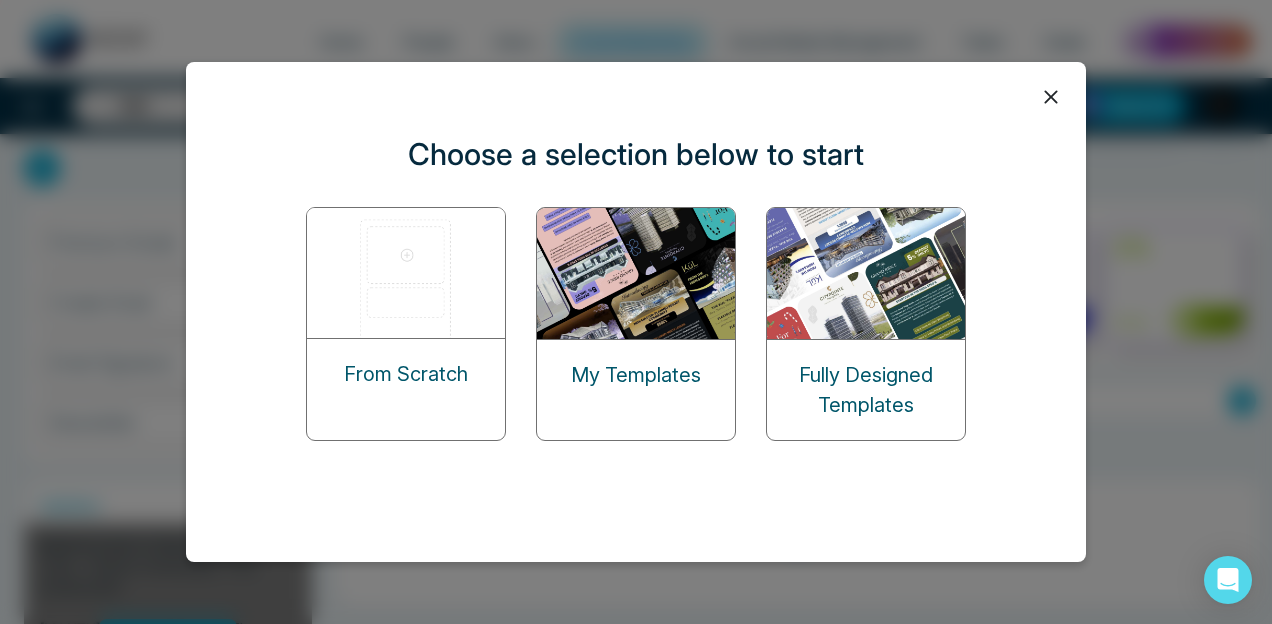 click on "My Templates" at bounding box center [636, 375] 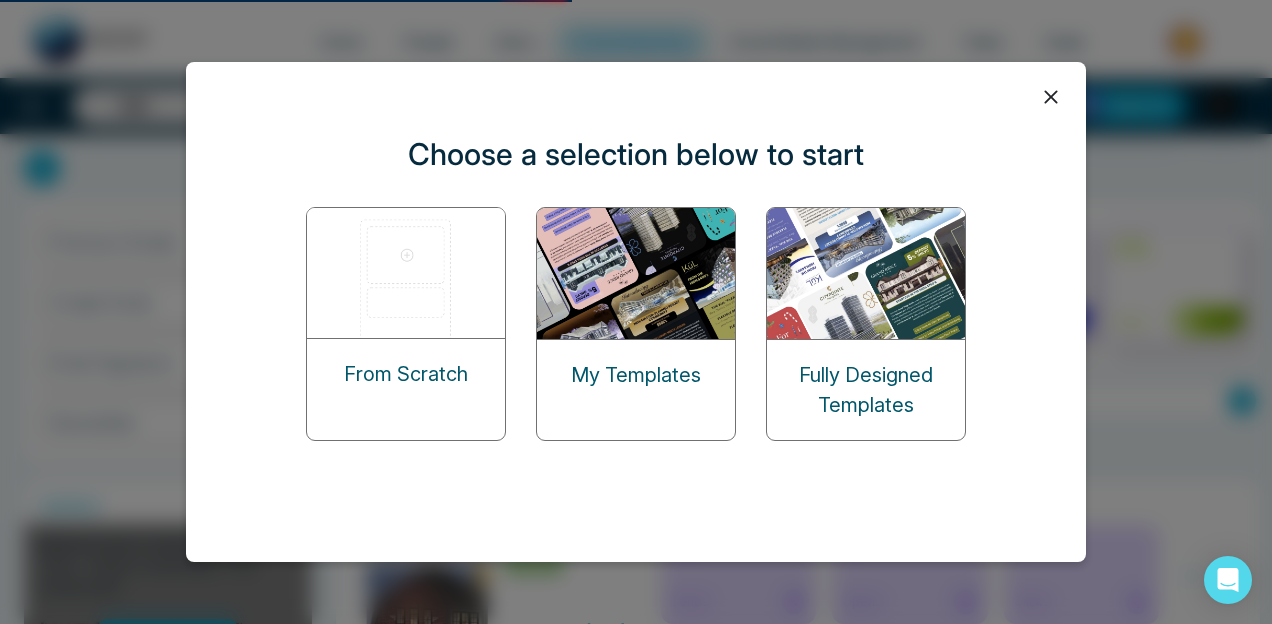 click at bounding box center [637, 273] 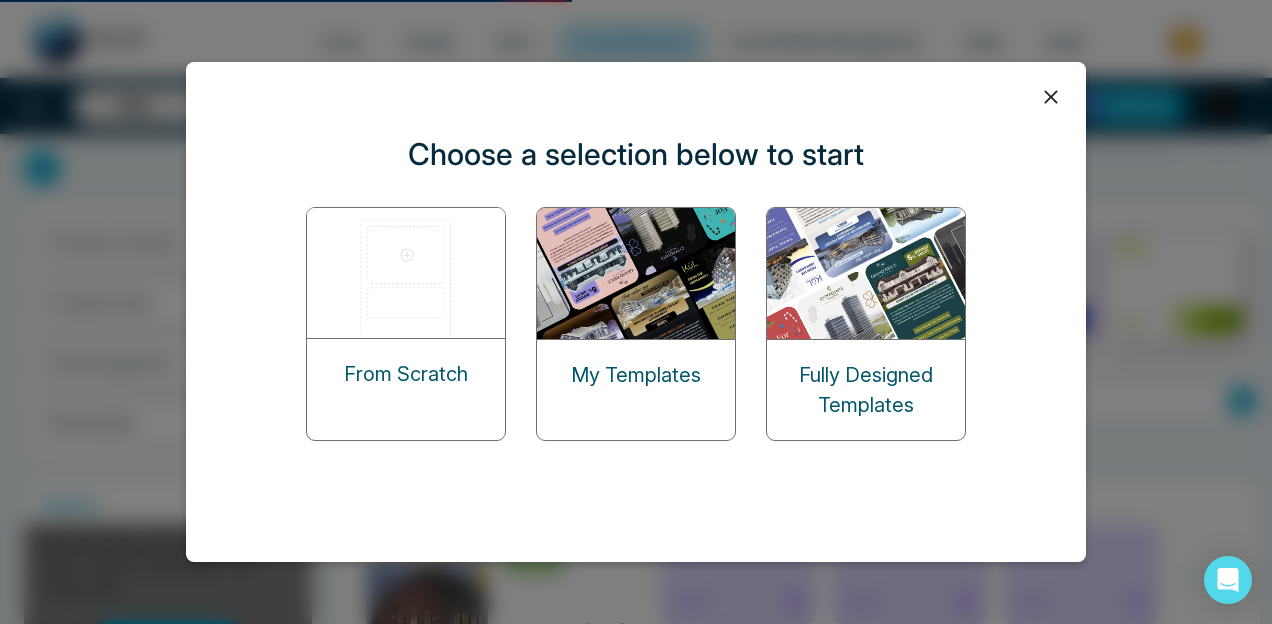click on "From Scratch" at bounding box center (406, 374) 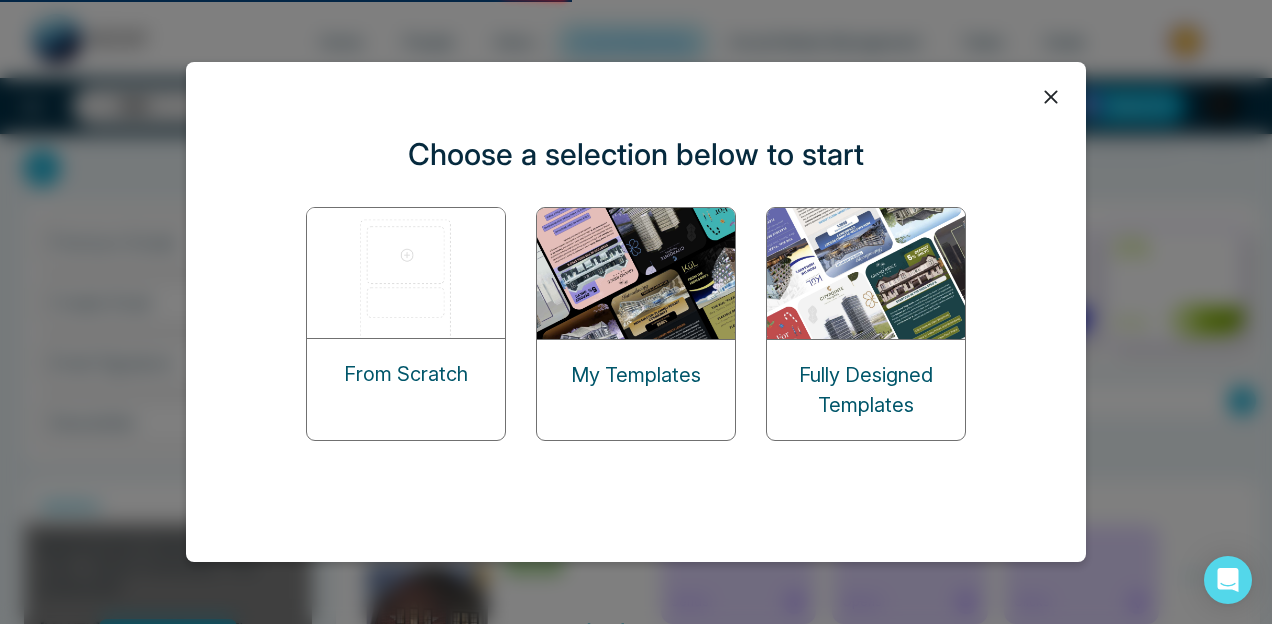 click on "My Templates" at bounding box center [636, 375] 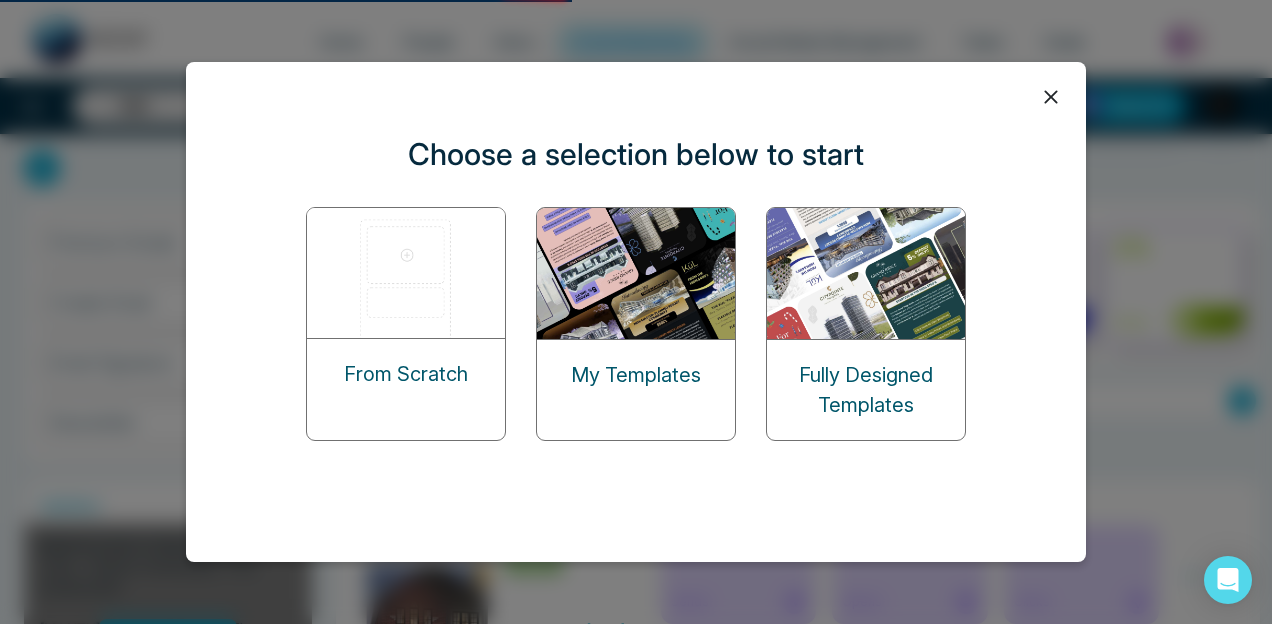 click on "My Templates" at bounding box center (636, 375) 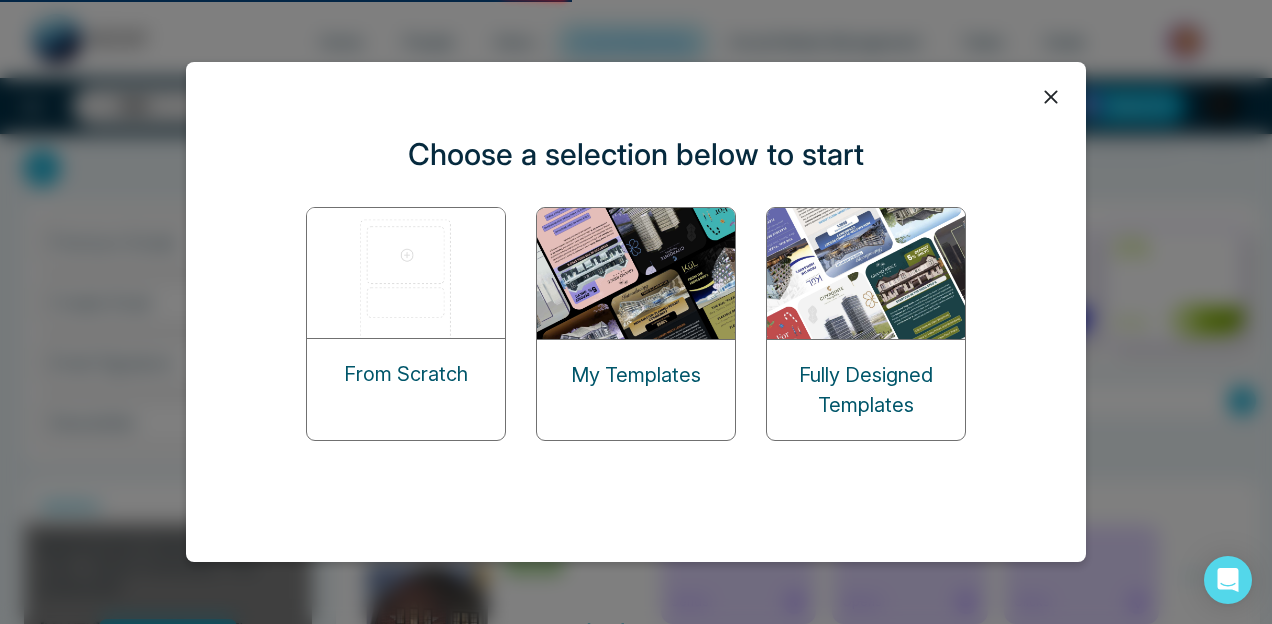 click on "My Templates" at bounding box center (636, 375) 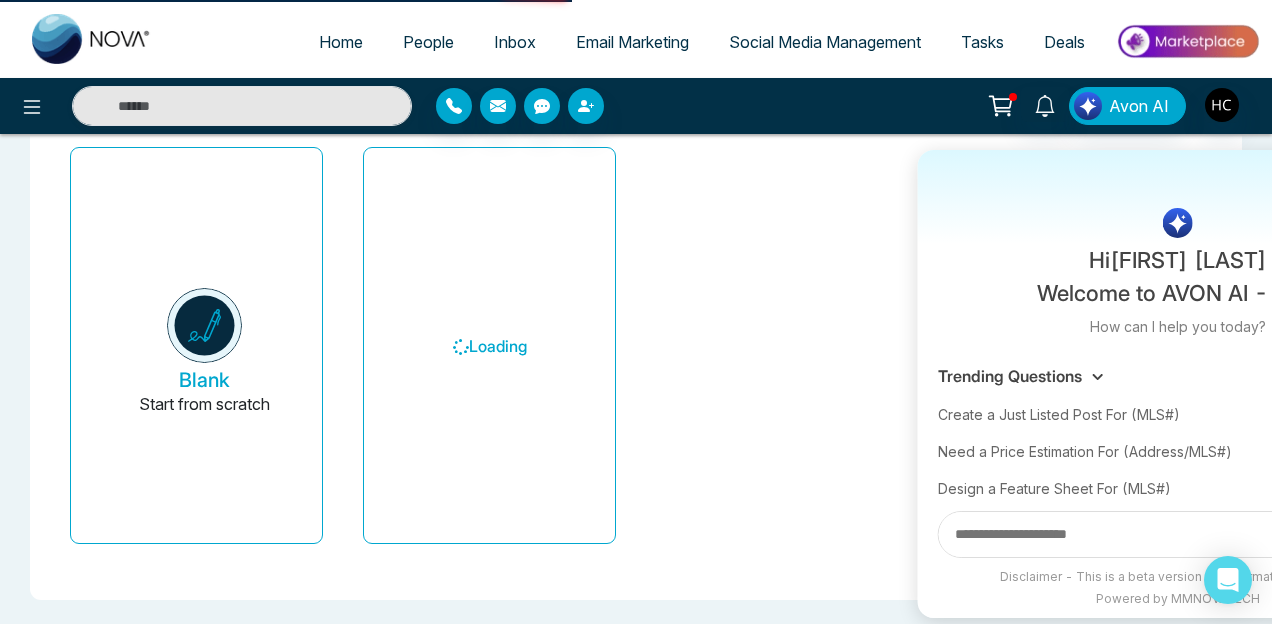 scroll, scrollTop: 0, scrollLeft: 0, axis: both 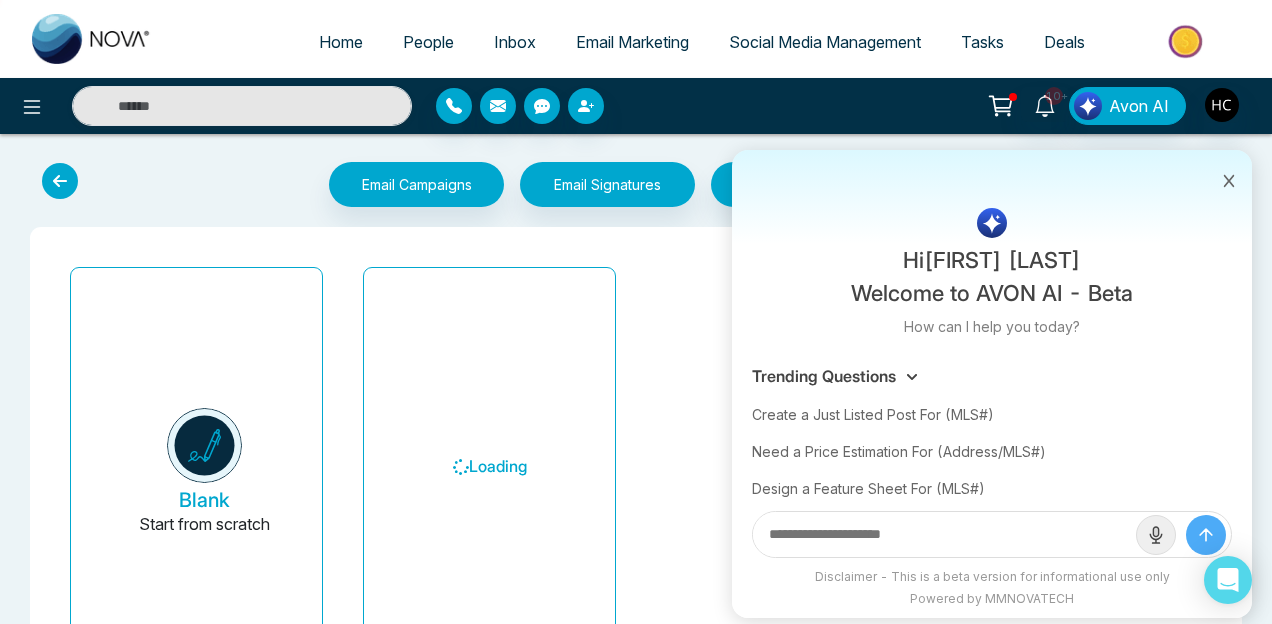 click on "Blank Start from scratch  Loading" at bounding box center [636, 473] 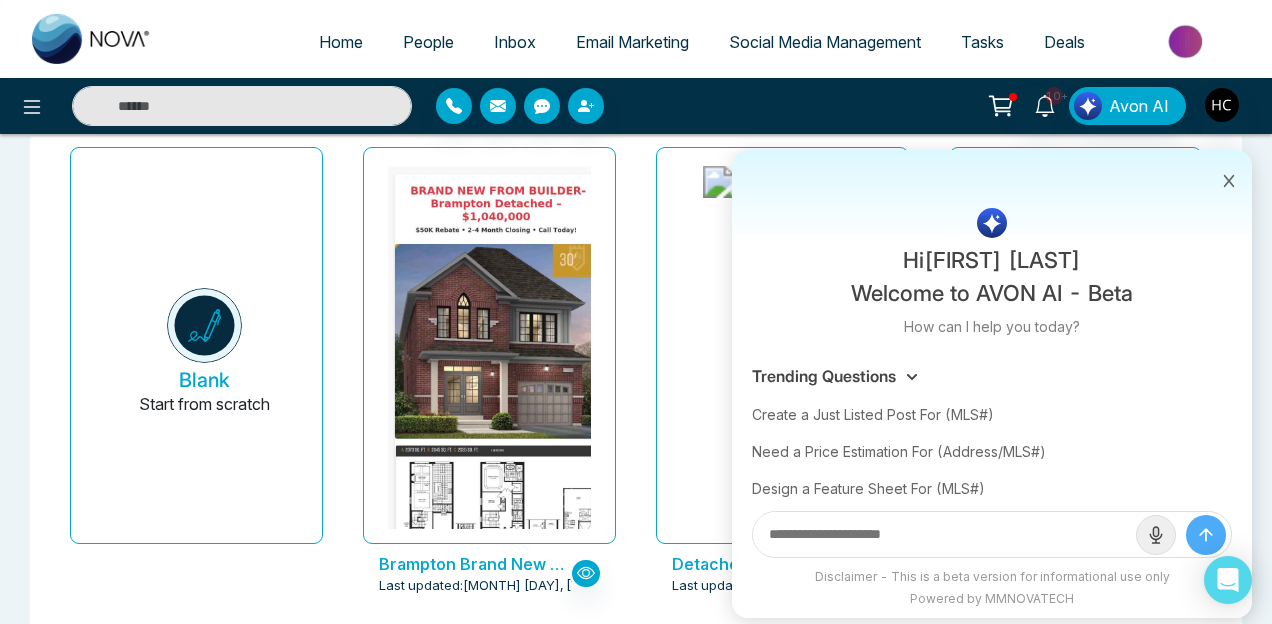 scroll, scrollTop: 123, scrollLeft: 0, axis: vertical 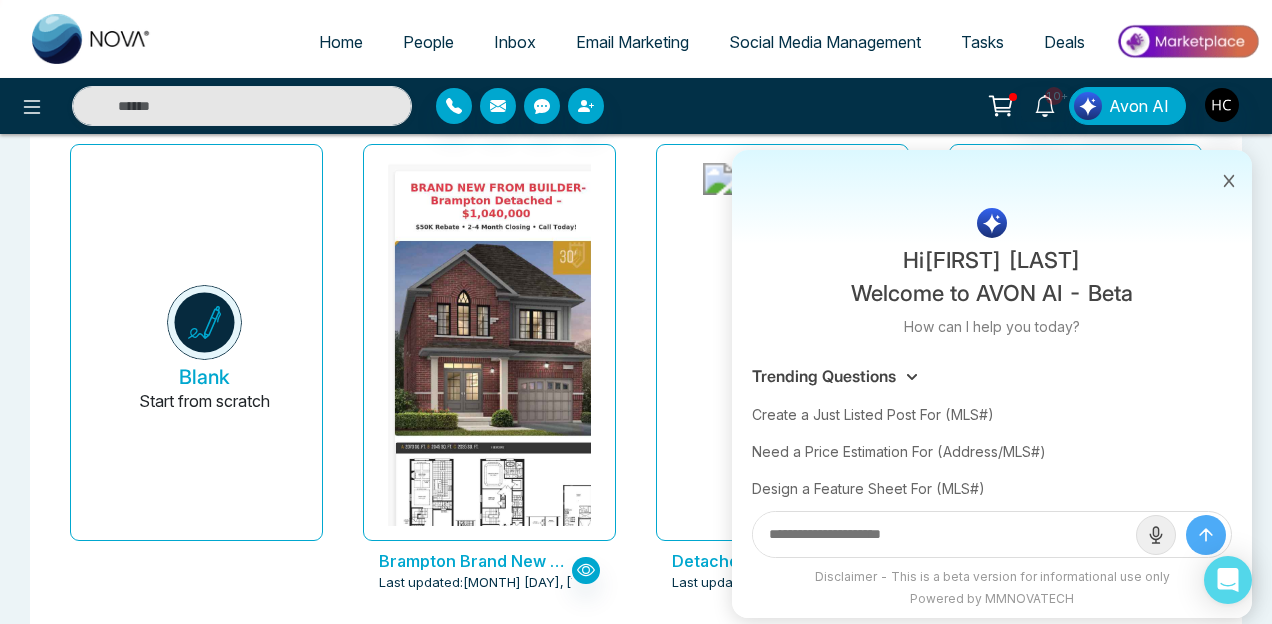 click 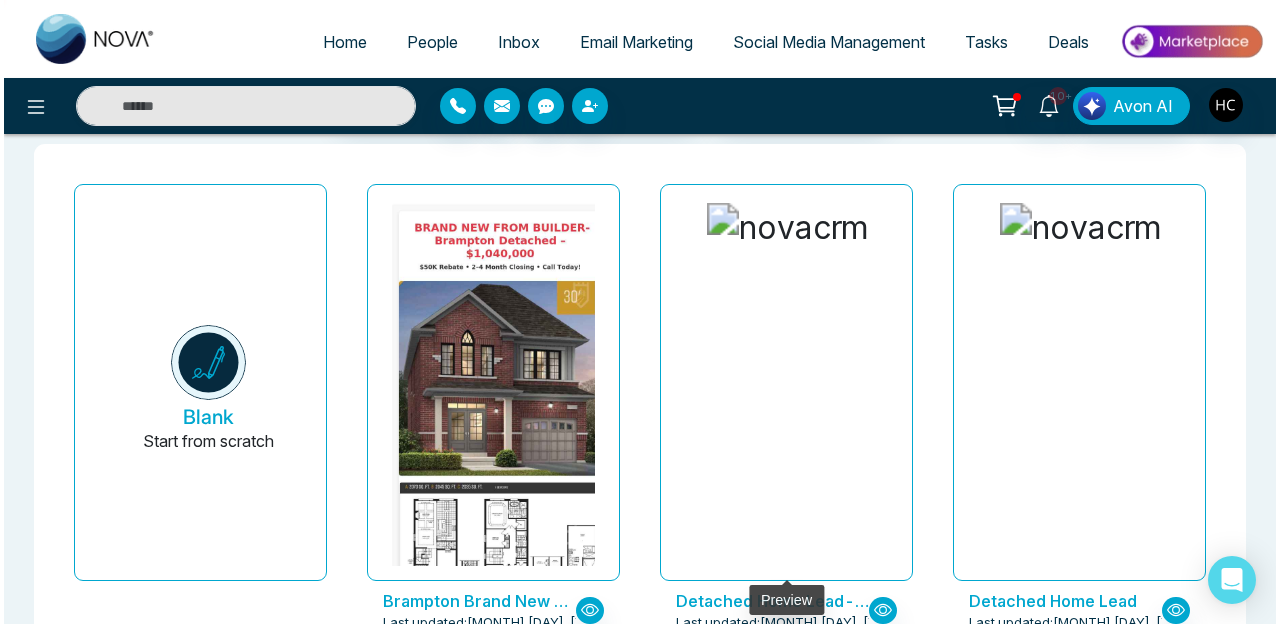 scroll, scrollTop: 56, scrollLeft: 0, axis: vertical 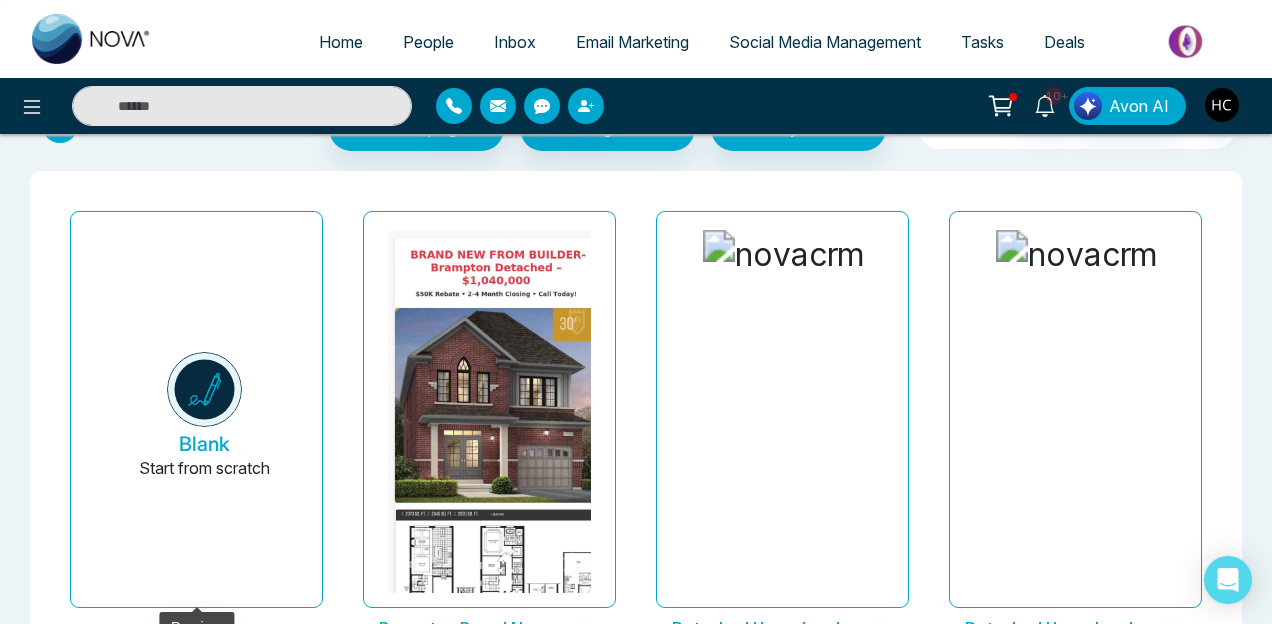click at bounding box center (204, 389) 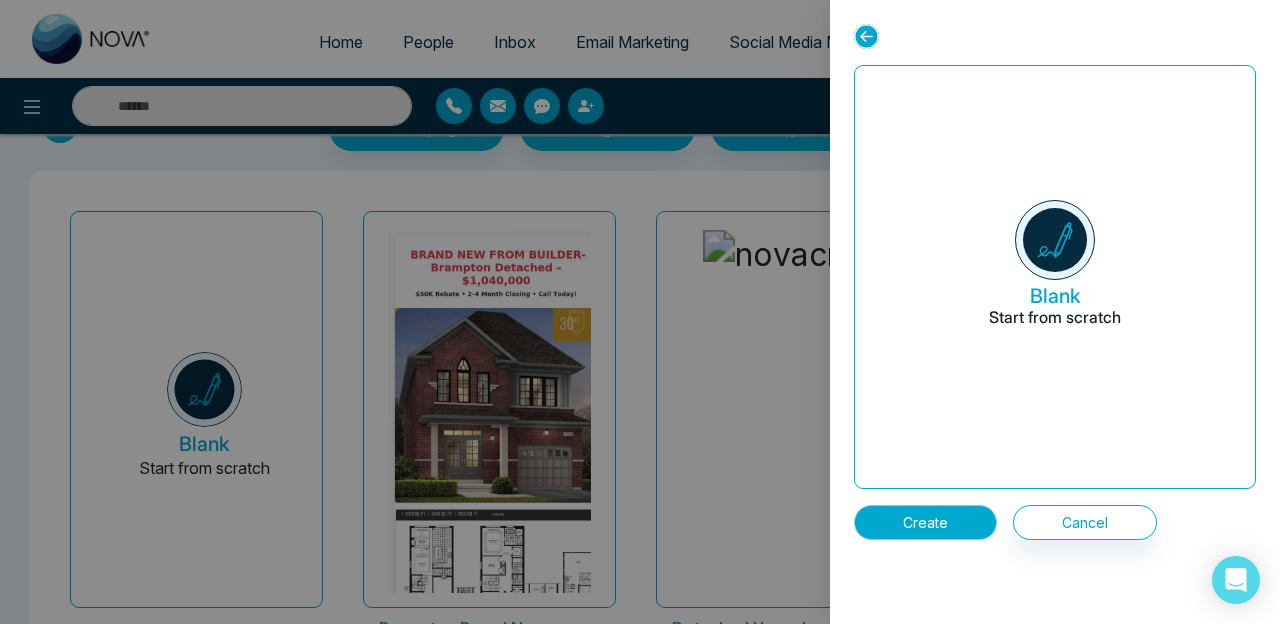 click on "Create" at bounding box center [925, 522] 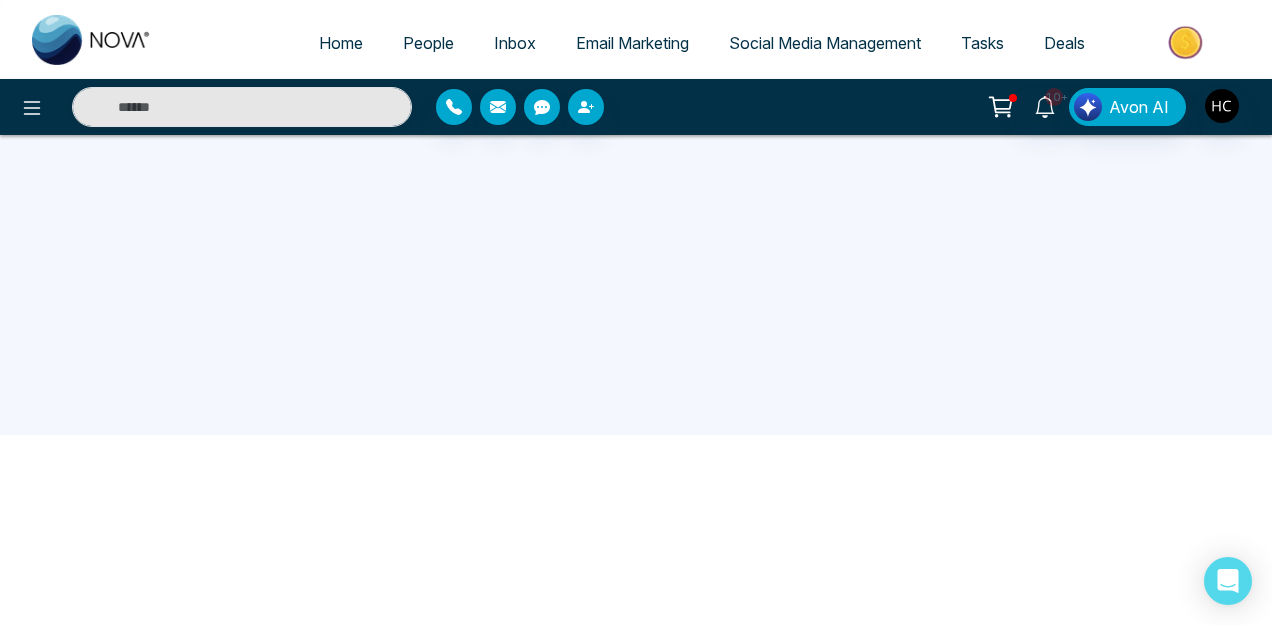 scroll, scrollTop: 0, scrollLeft: 0, axis: both 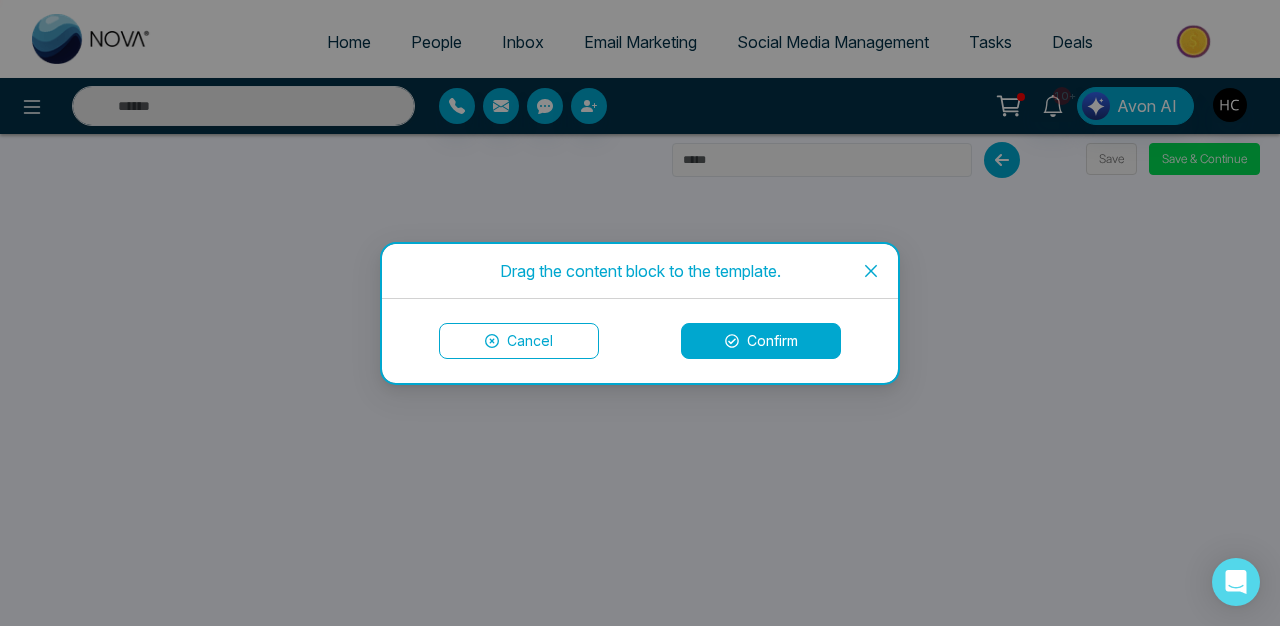 click on "Confirm" at bounding box center [761, 341] 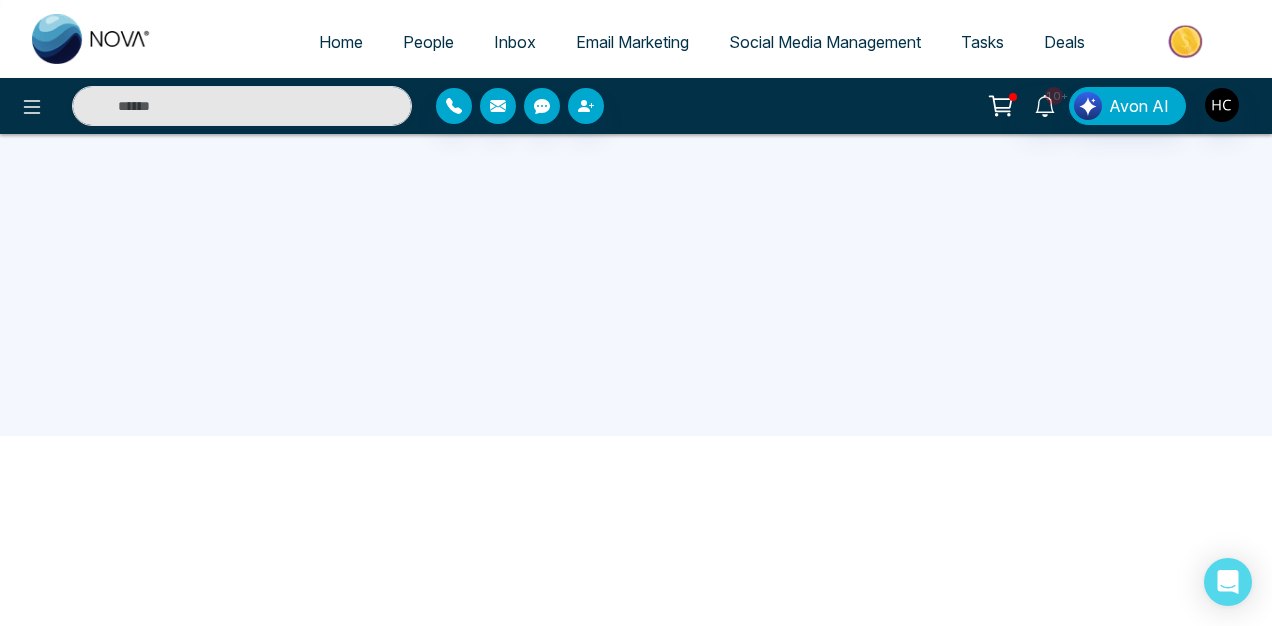 scroll, scrollTop: 0, scrollLeft: 0, axis: both 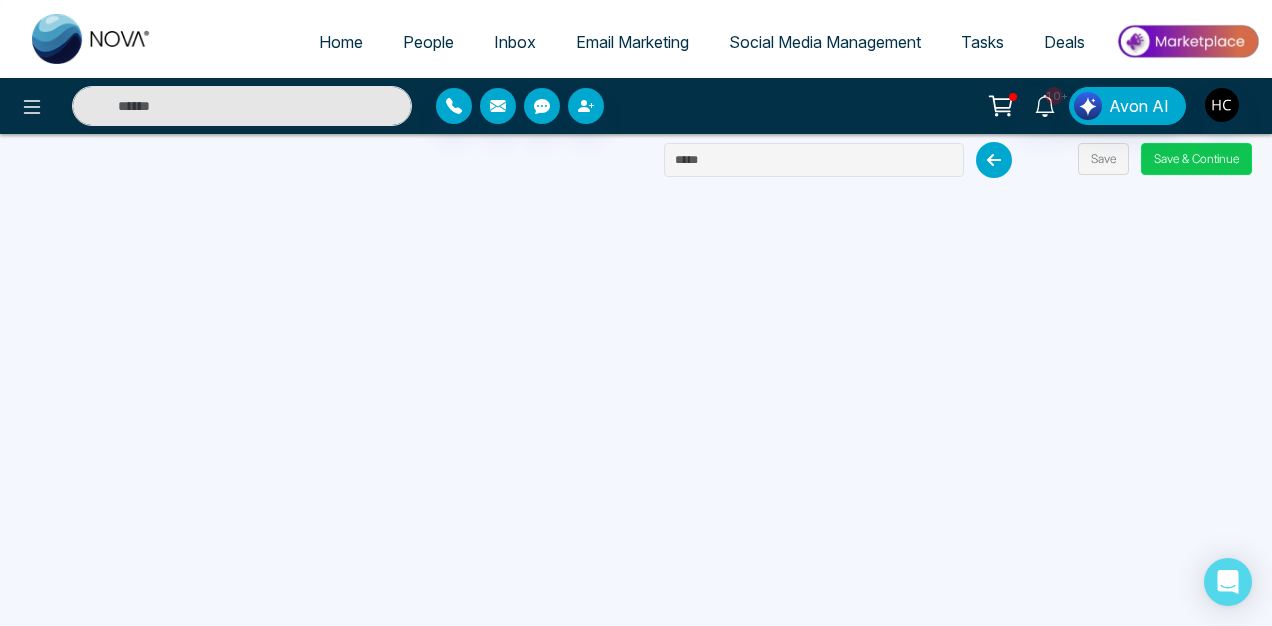 click on "Save & Continue" at bounding box center [1196, 159] 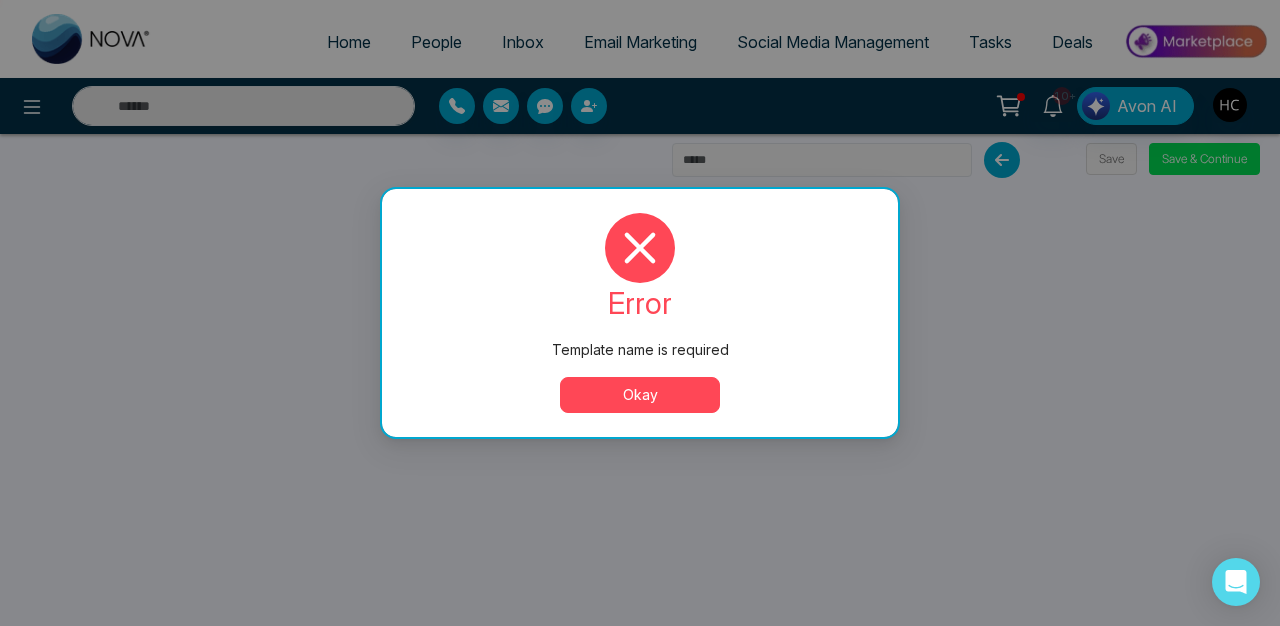click on "Okay" at bounding box center (640, 395) 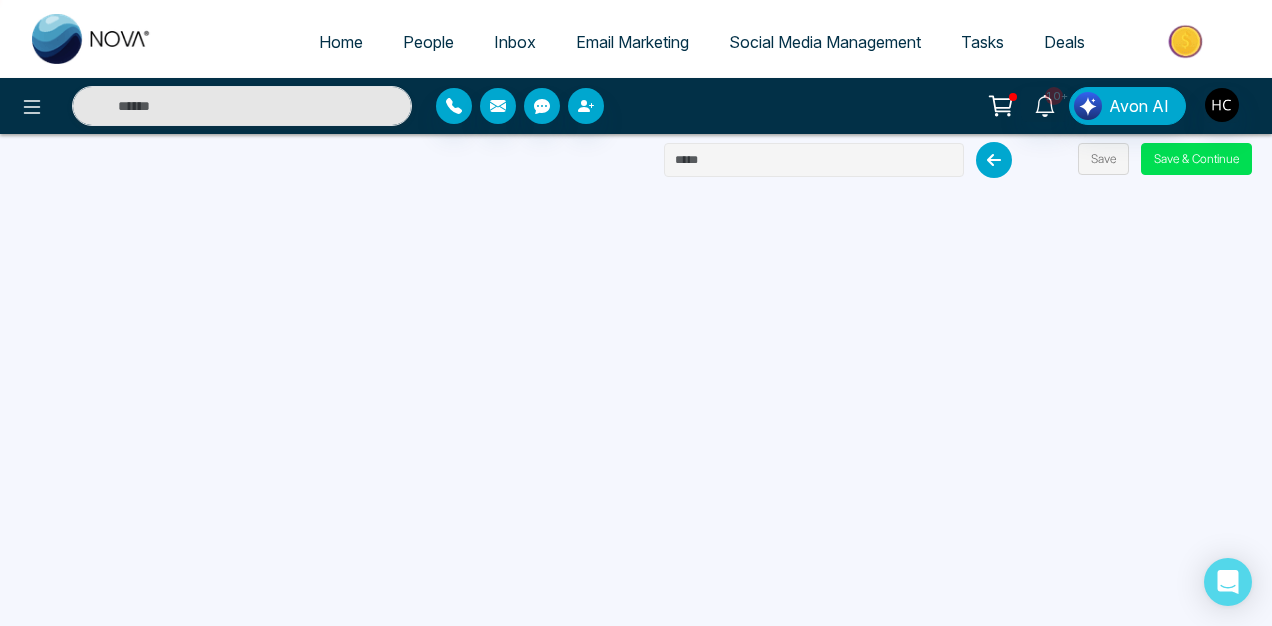 click at bounding box center (814, 160) 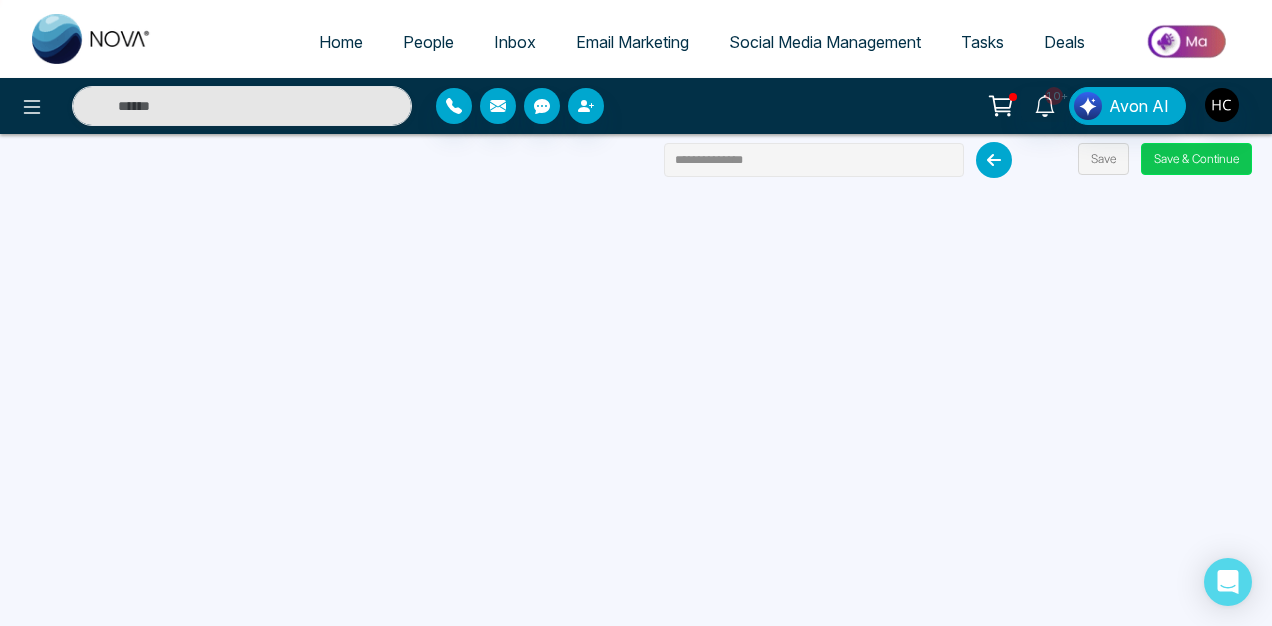 type on "**********" 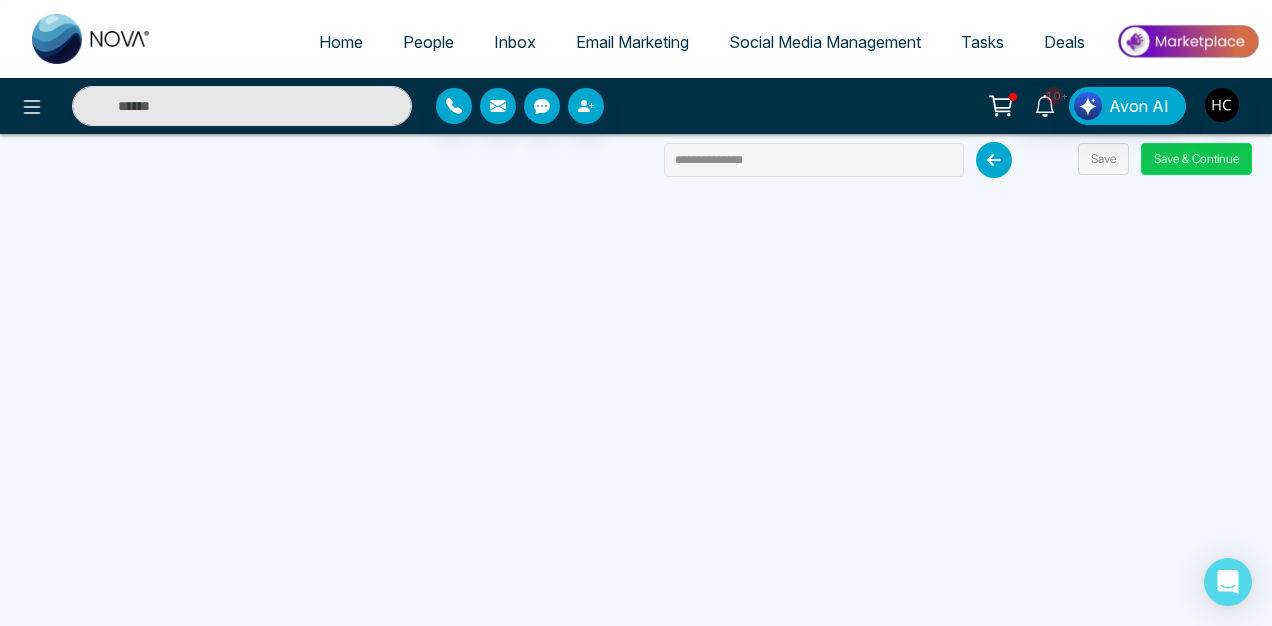 click on "Save & Continue" at bounding box center [1196, 159] 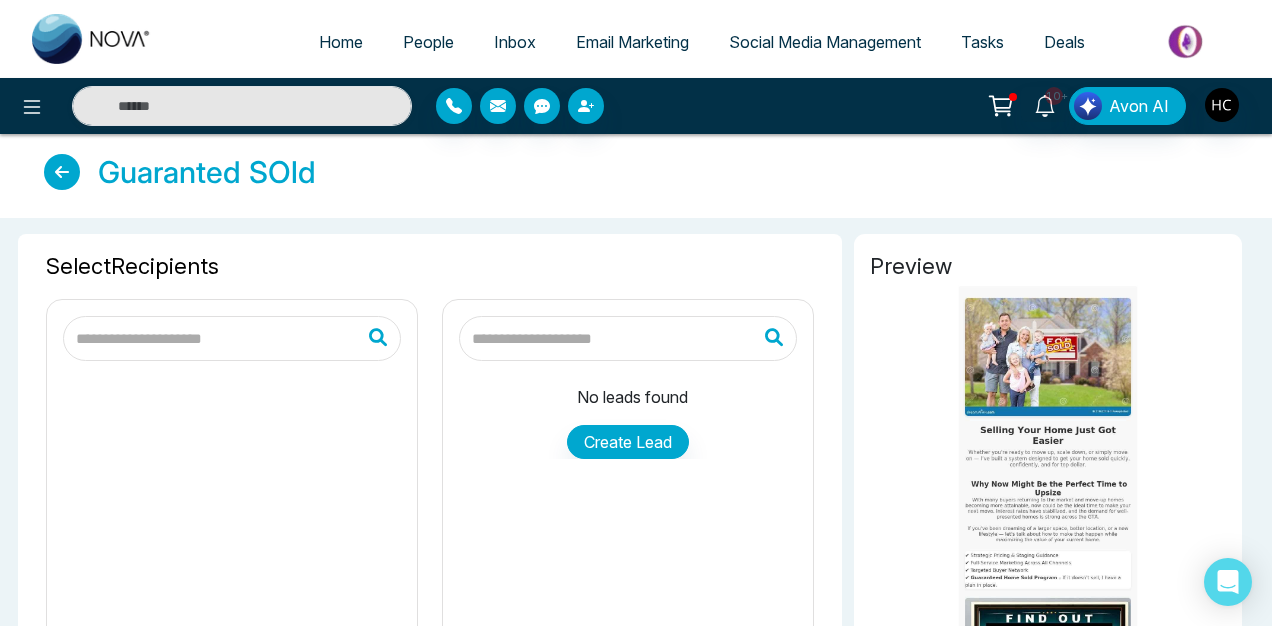 type on "**********" 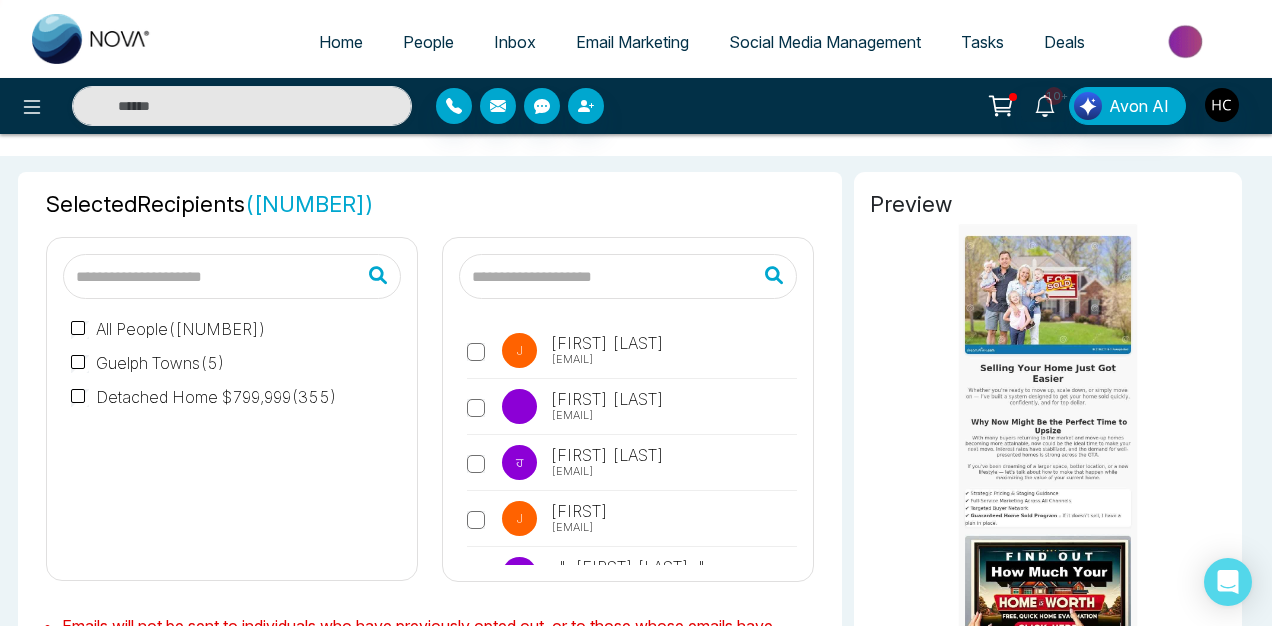 scroll, scrollTop: 65, scrollLeft: 0, axis: vertical 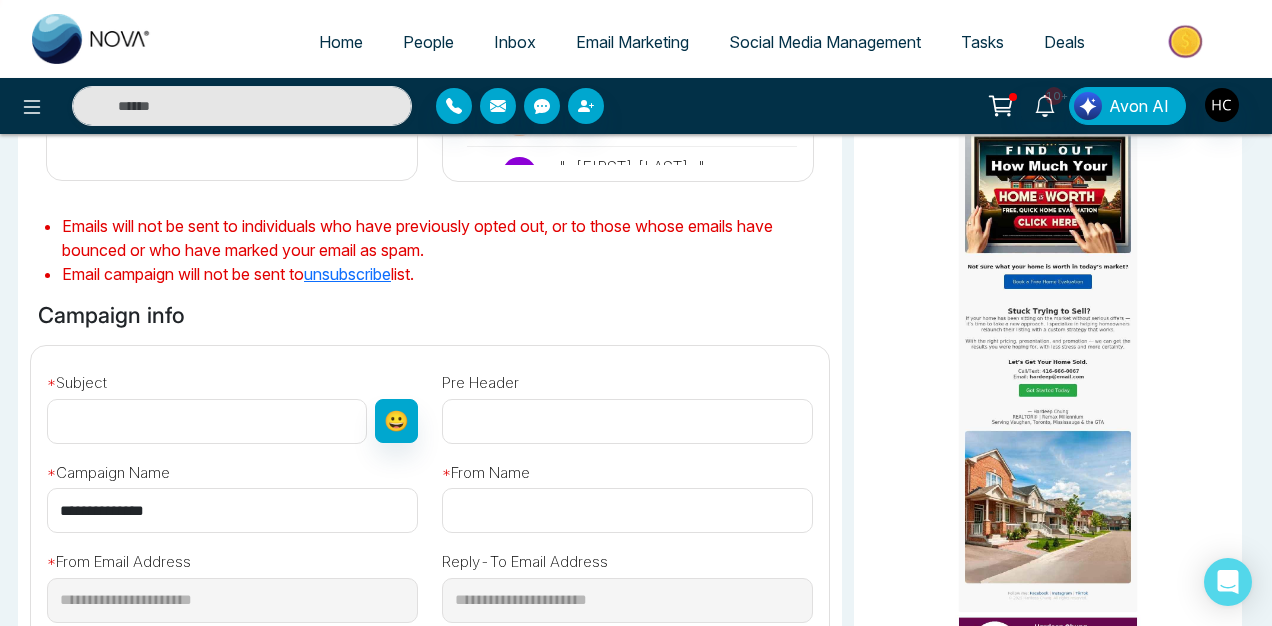 click at bounding box center [207, 421] 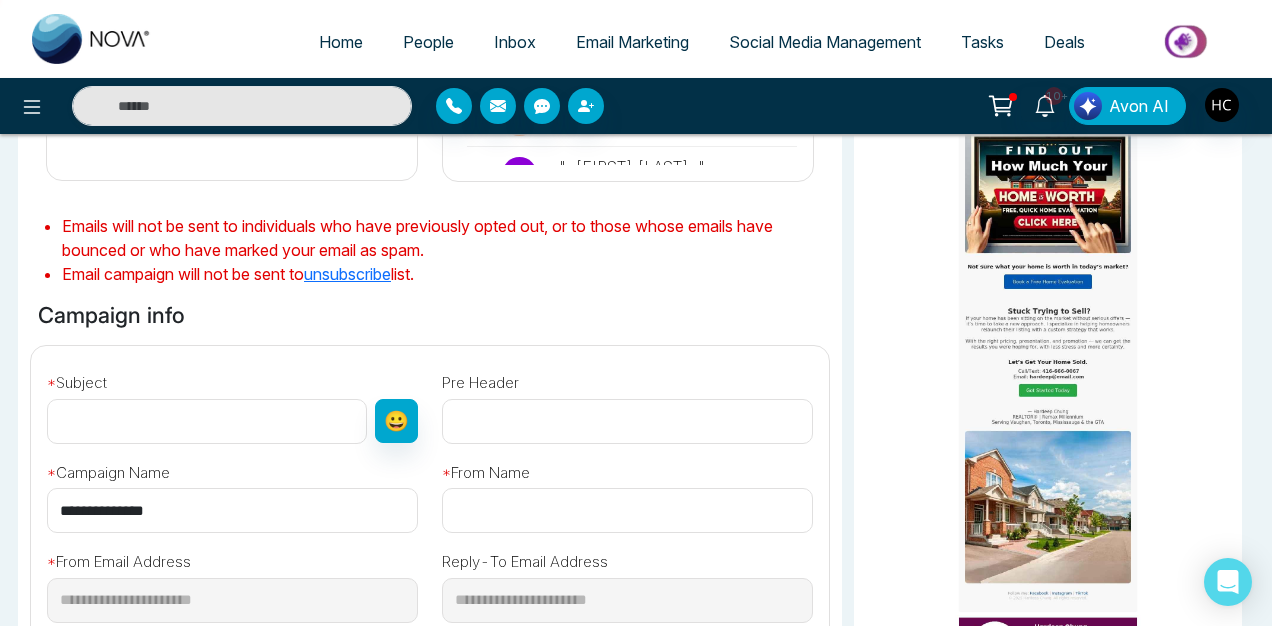 click at bounding box center [207, 421] 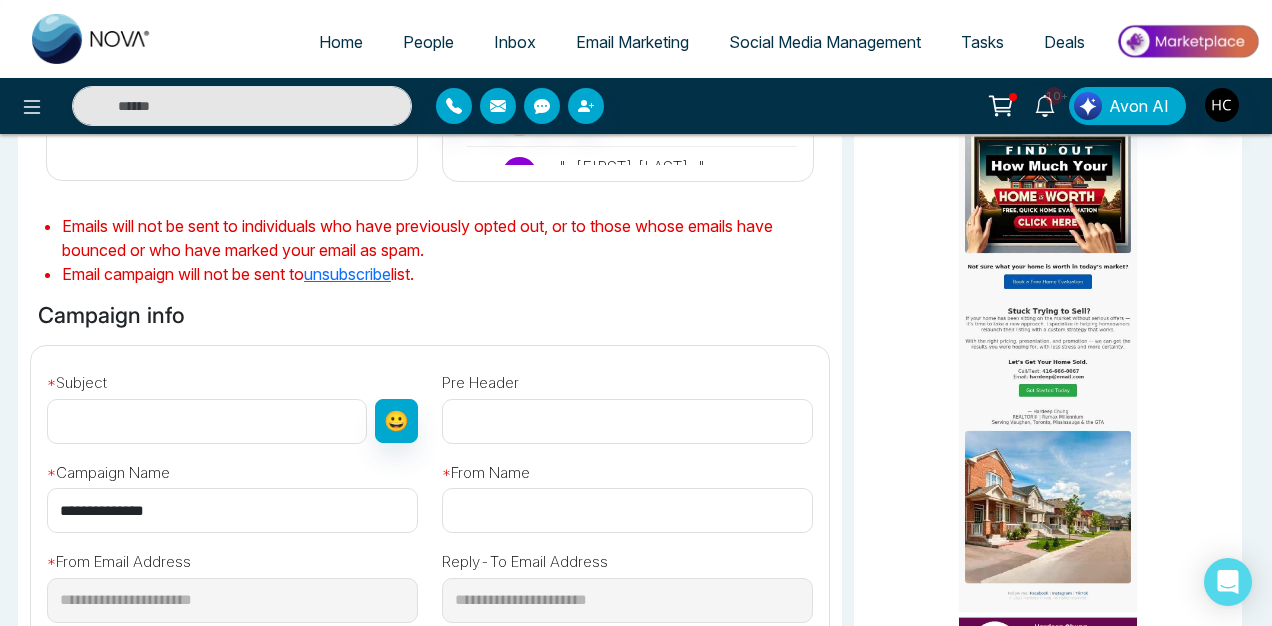 paste on "**********" 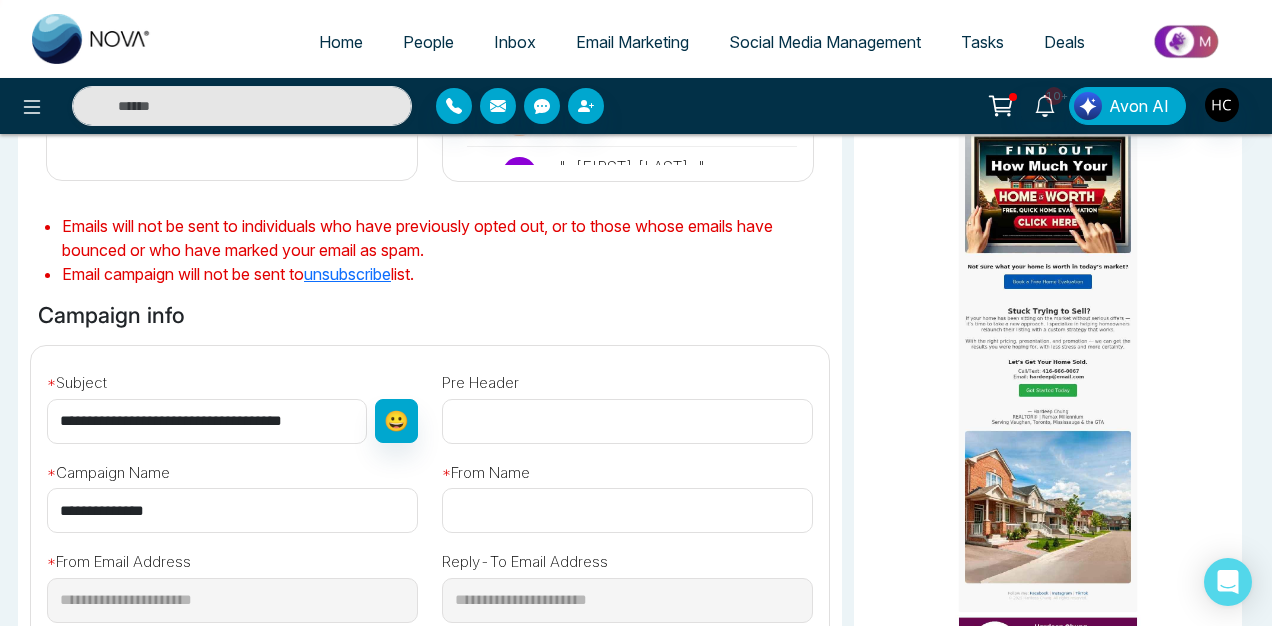 type on "**********" 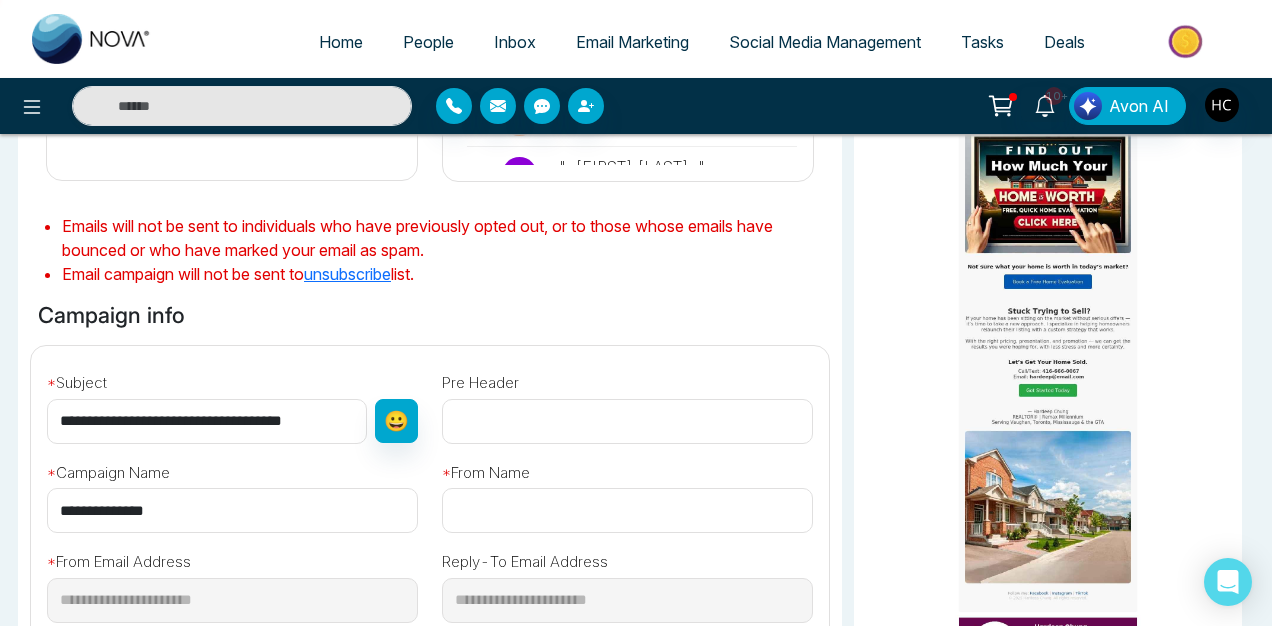 click at bounding box center (627, 421) 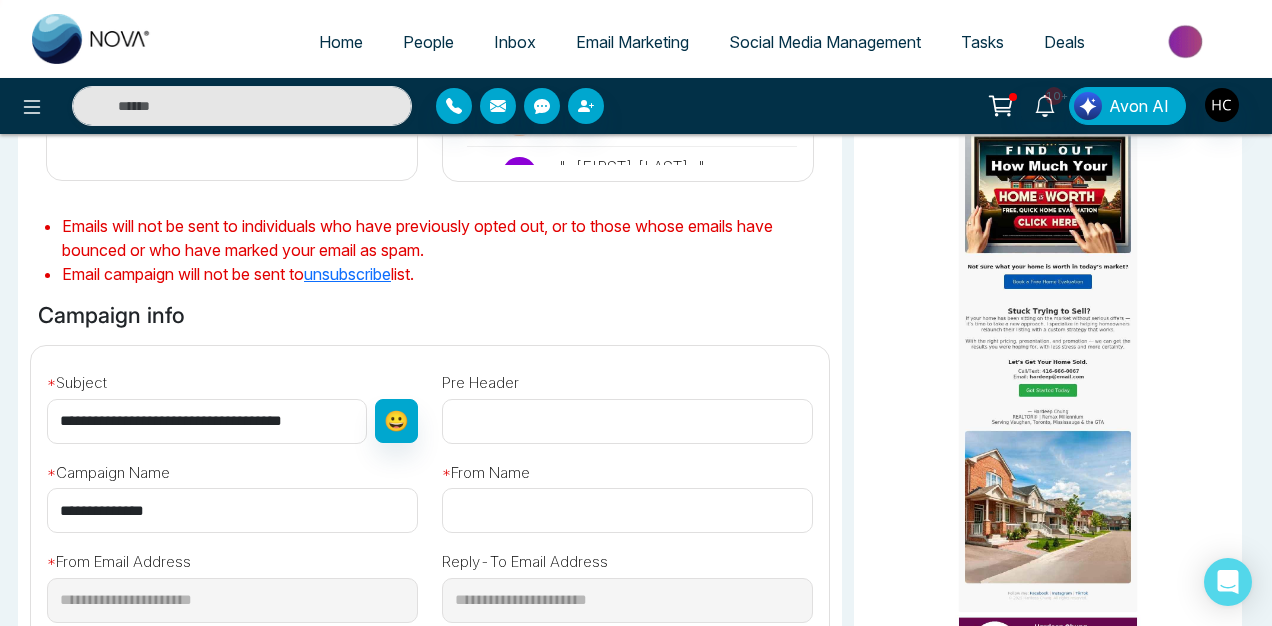 paste on "**********" 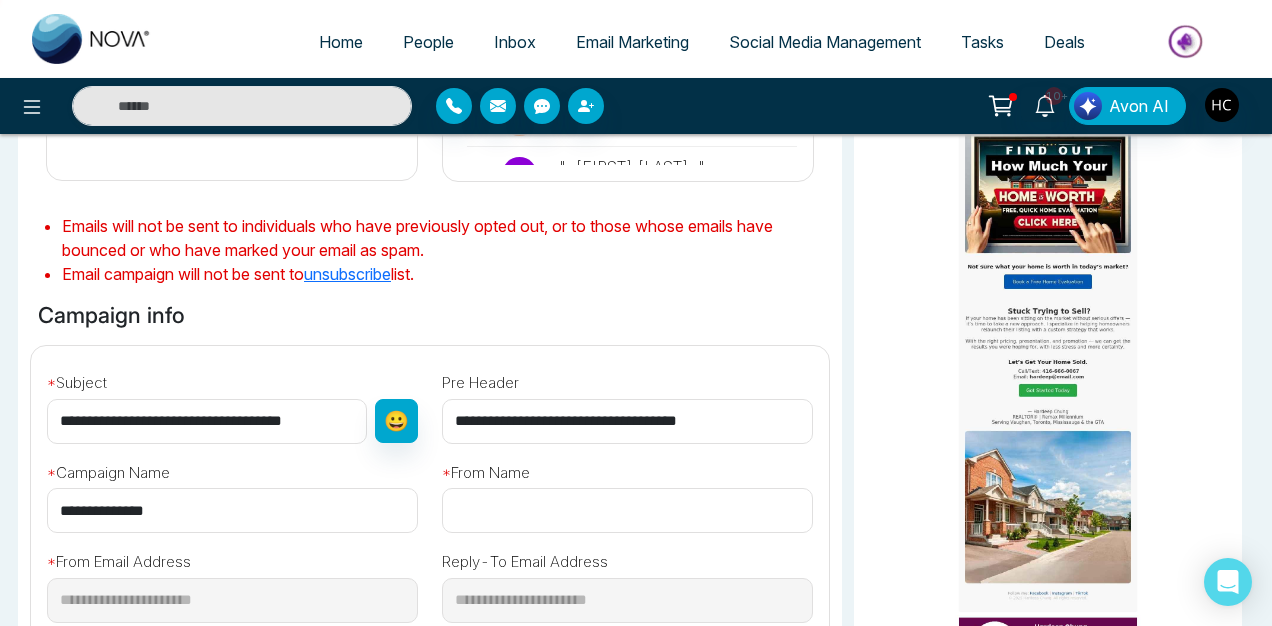 type on "**********" 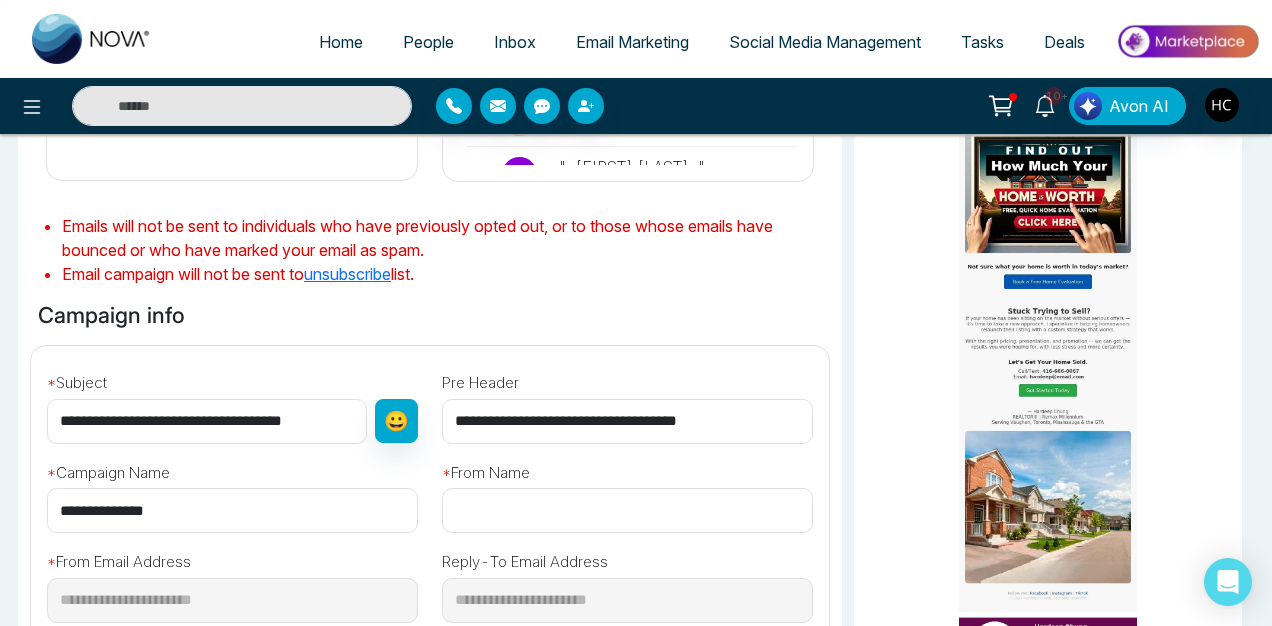 click at bounding box center (627, 510) 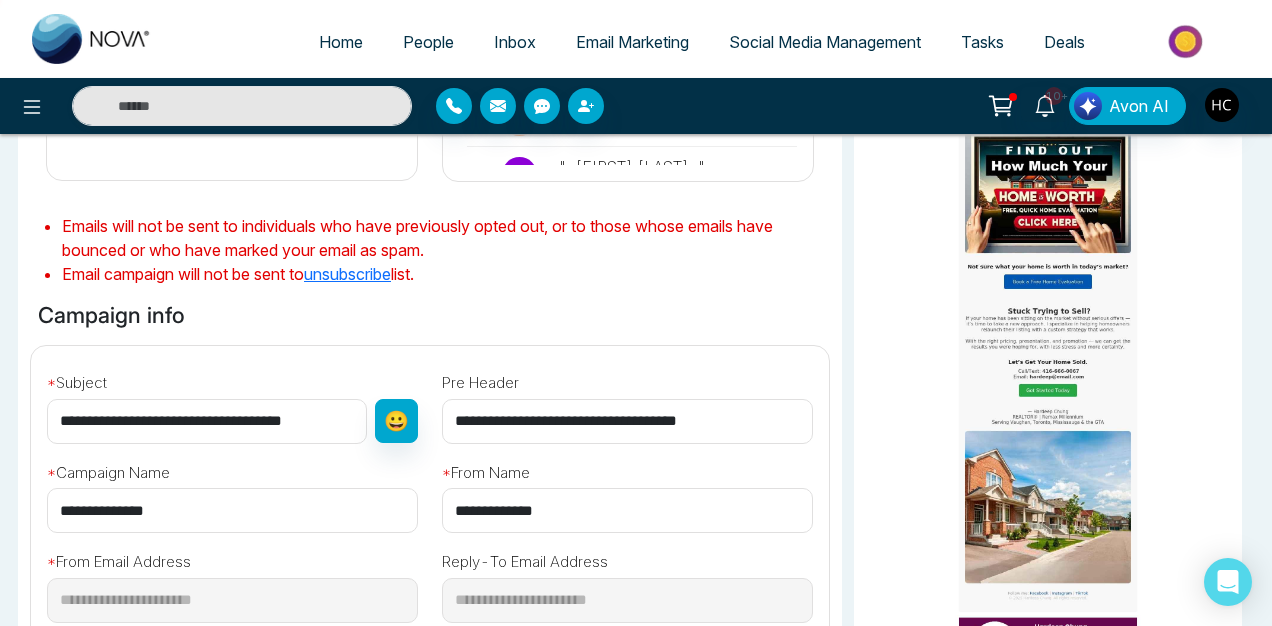 type on "**********" 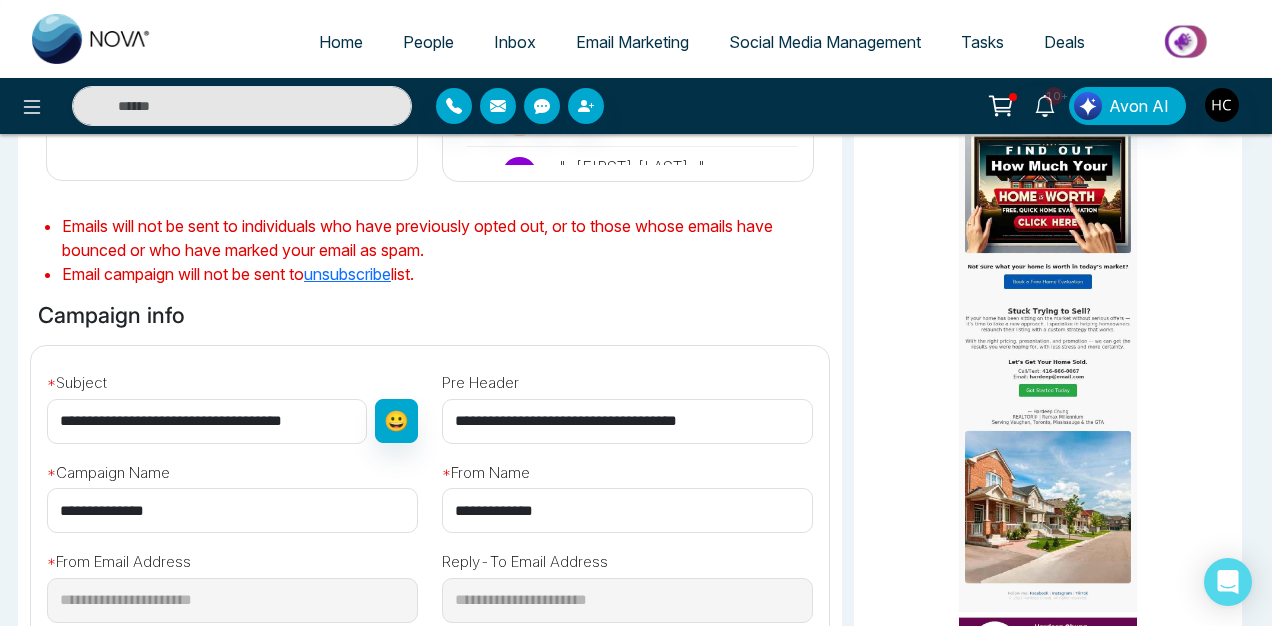 click on "**********" at bounding box center (627, 403) 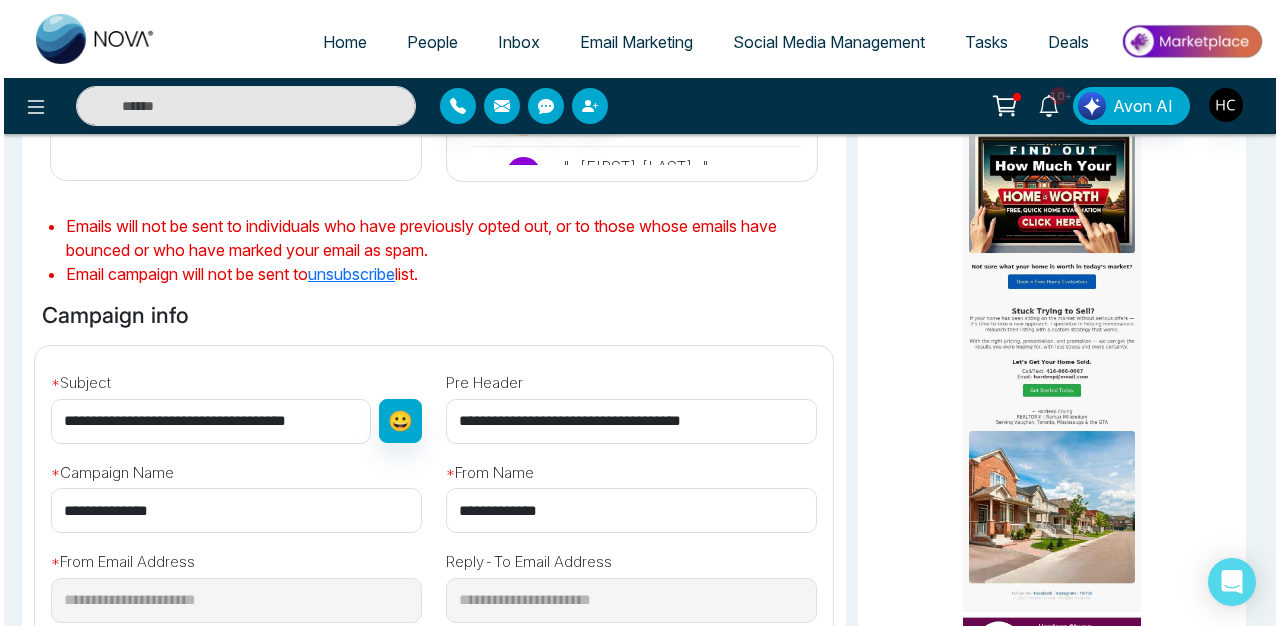 scroll, scrollTop: 787, scrollLeft: 0, axis: vertical 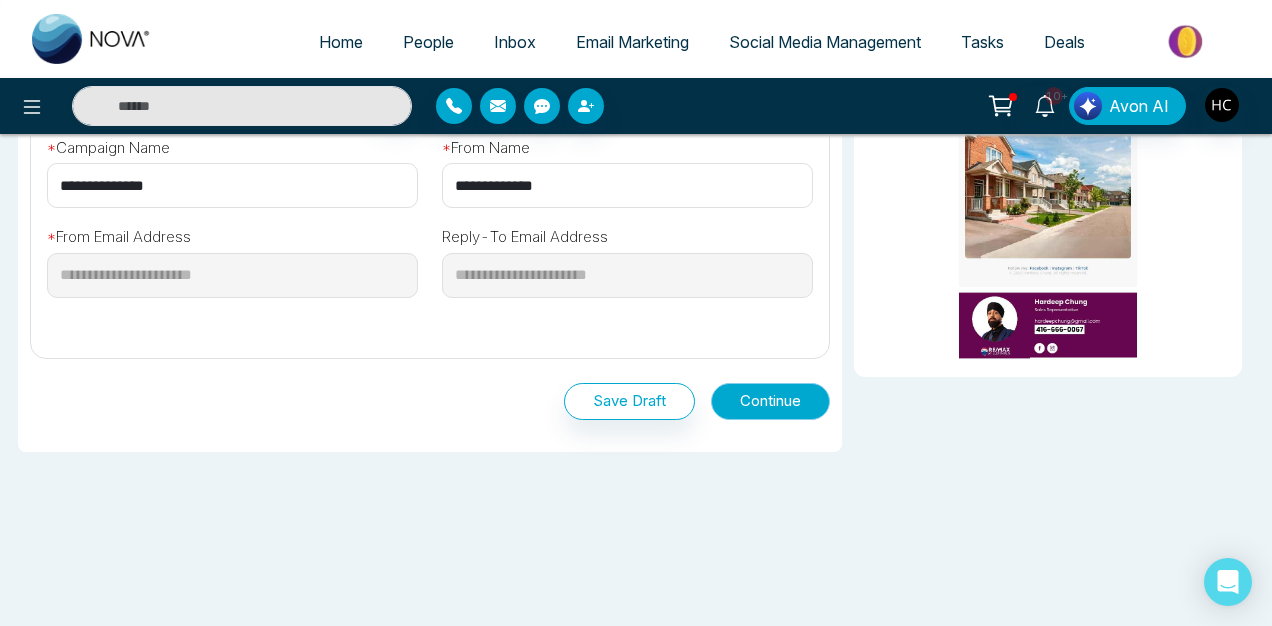 click on "Continue" at bounding box center (770, 401) 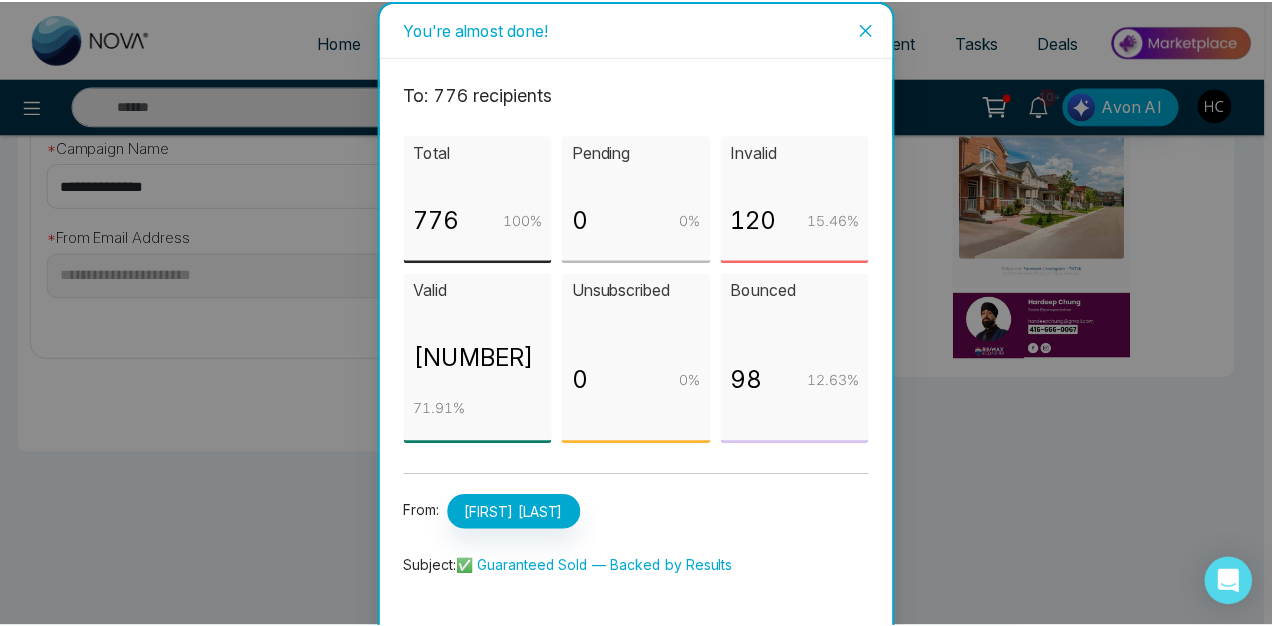 scroll, scrollTop: 56, scrollLeft: 0, axis: vertical 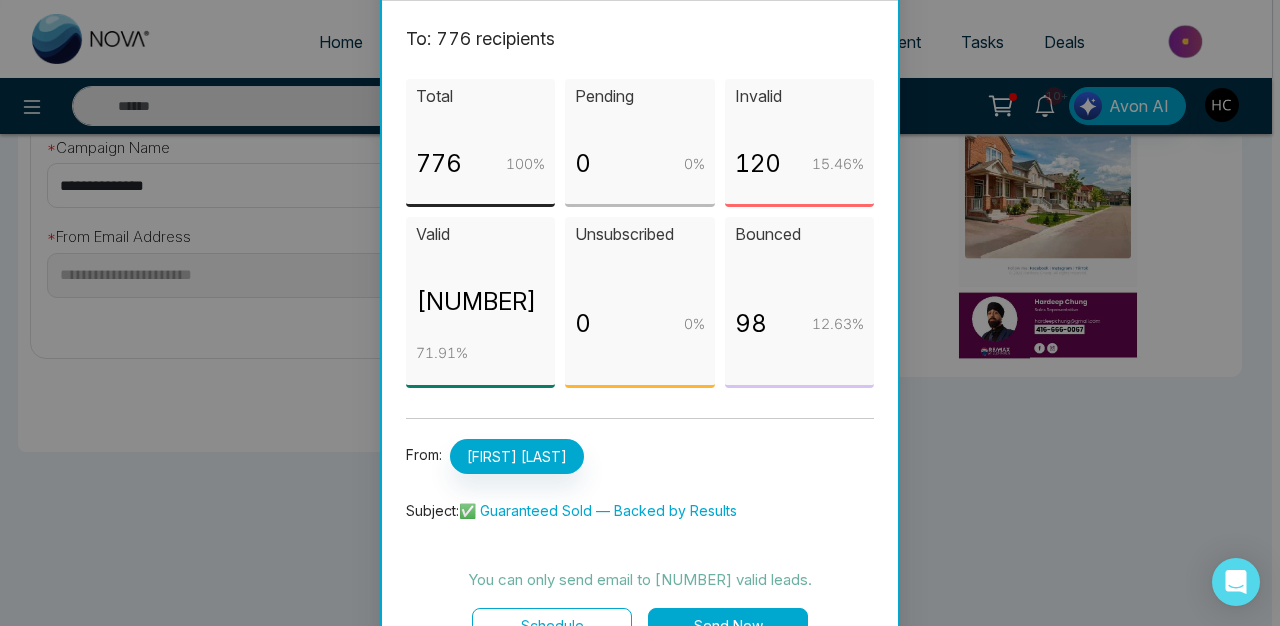 click on "Send Now" at bounding box center [728, 626] 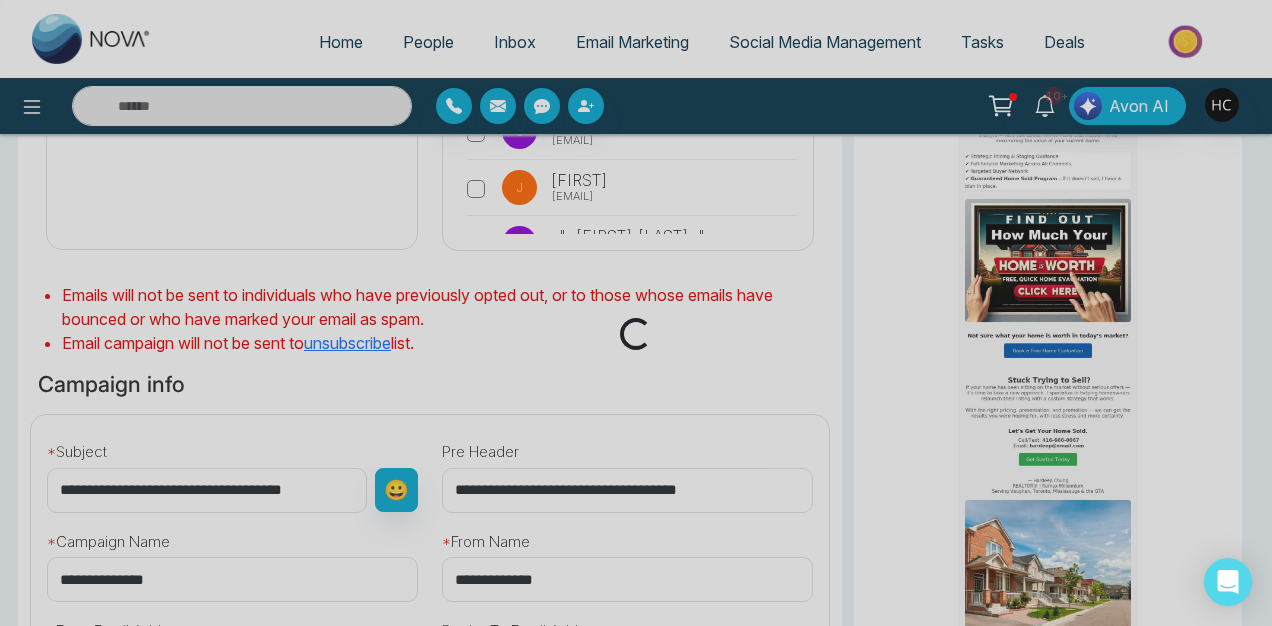 scroll, scrollTop: 382, scrollLeft: 0, axis: vertical 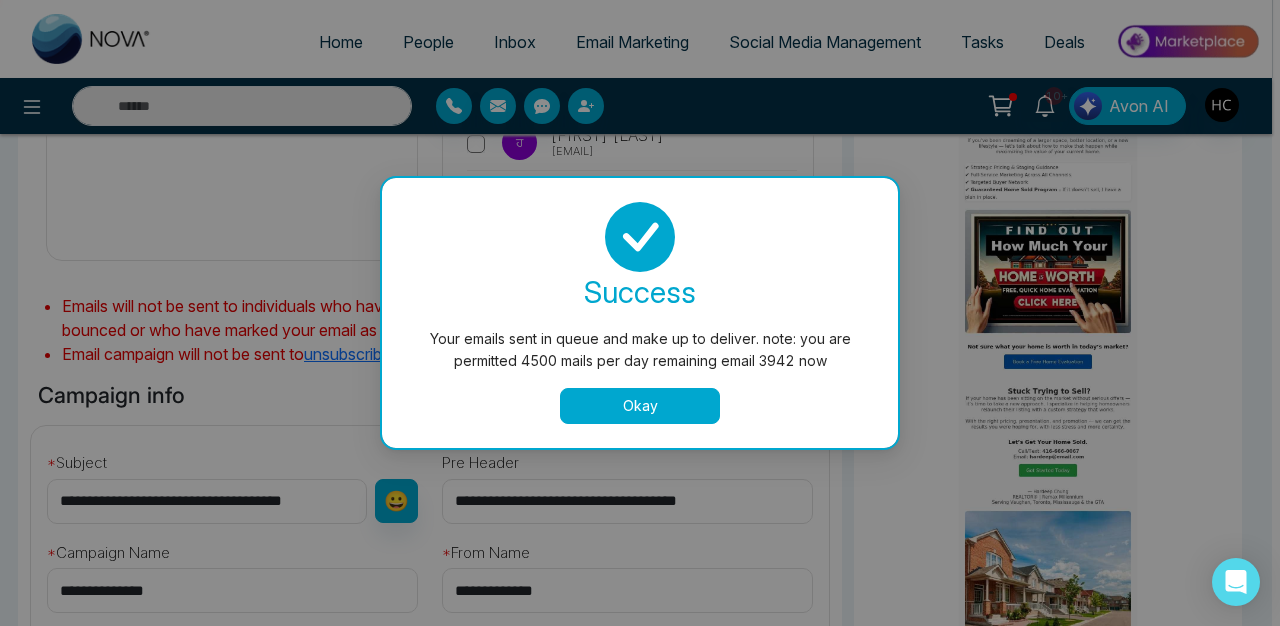 click on "**********" at bounding box center (430, 567) 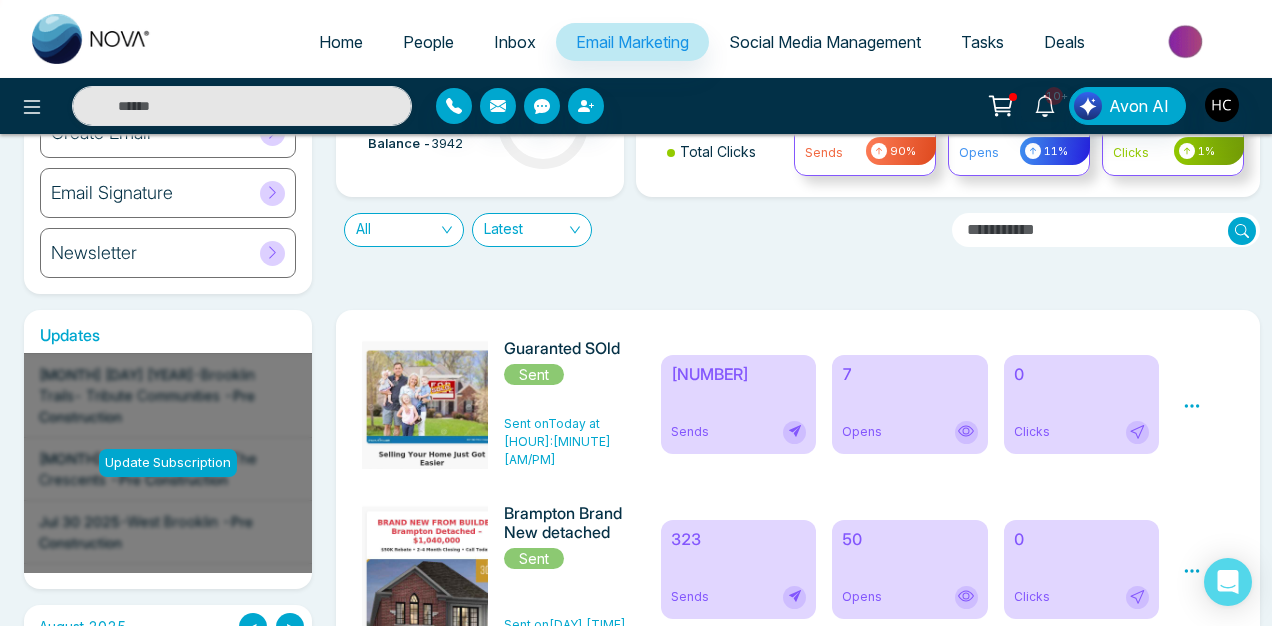 scroll, scrollTop: 171, scrollLeft: 0, axis: vertical 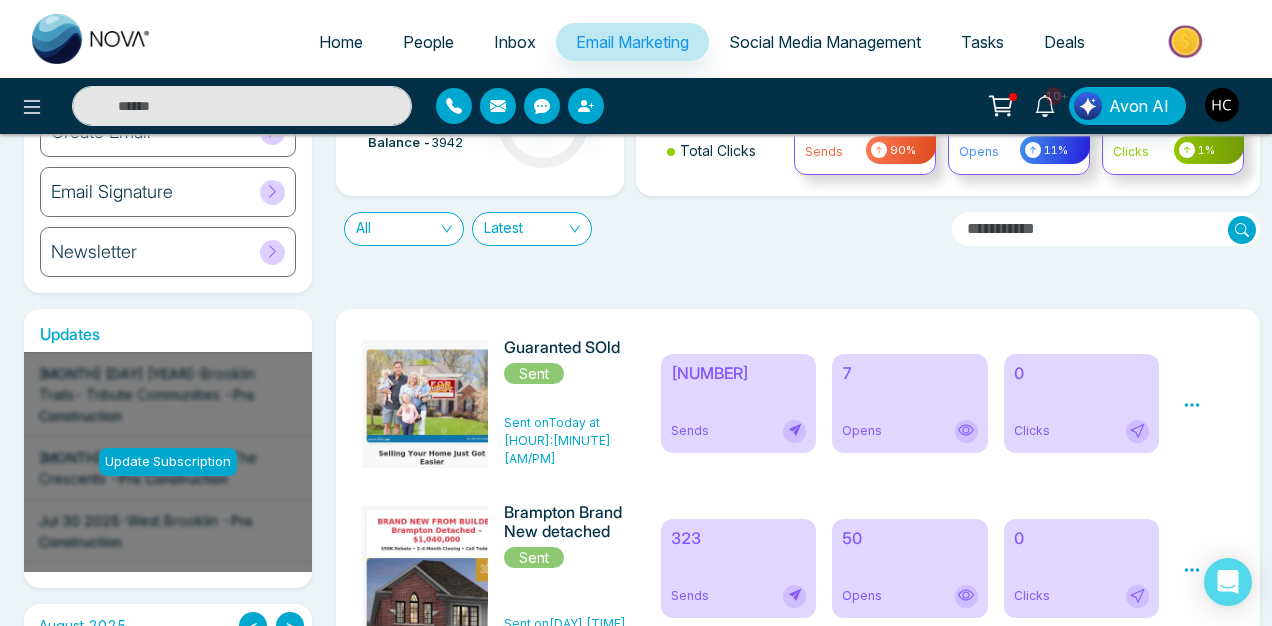 click on "7 Opens" at bounding box center (910, 403) 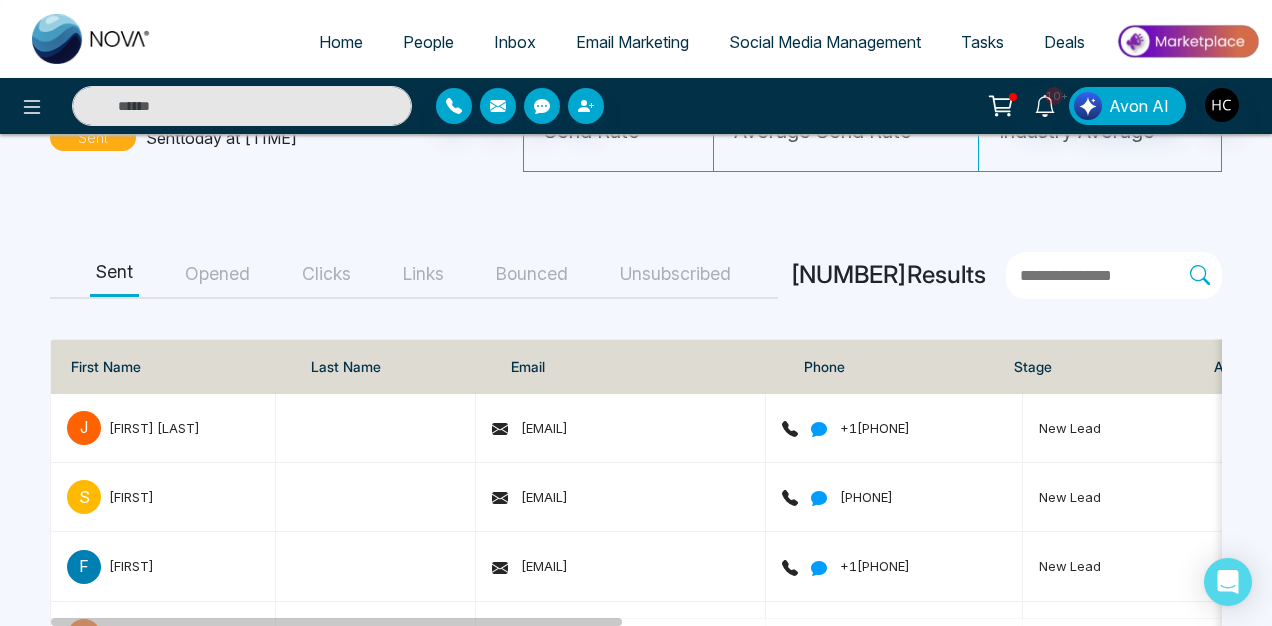 scroll, scrollTop: 186, scrollLeft: 0, axis: vertical 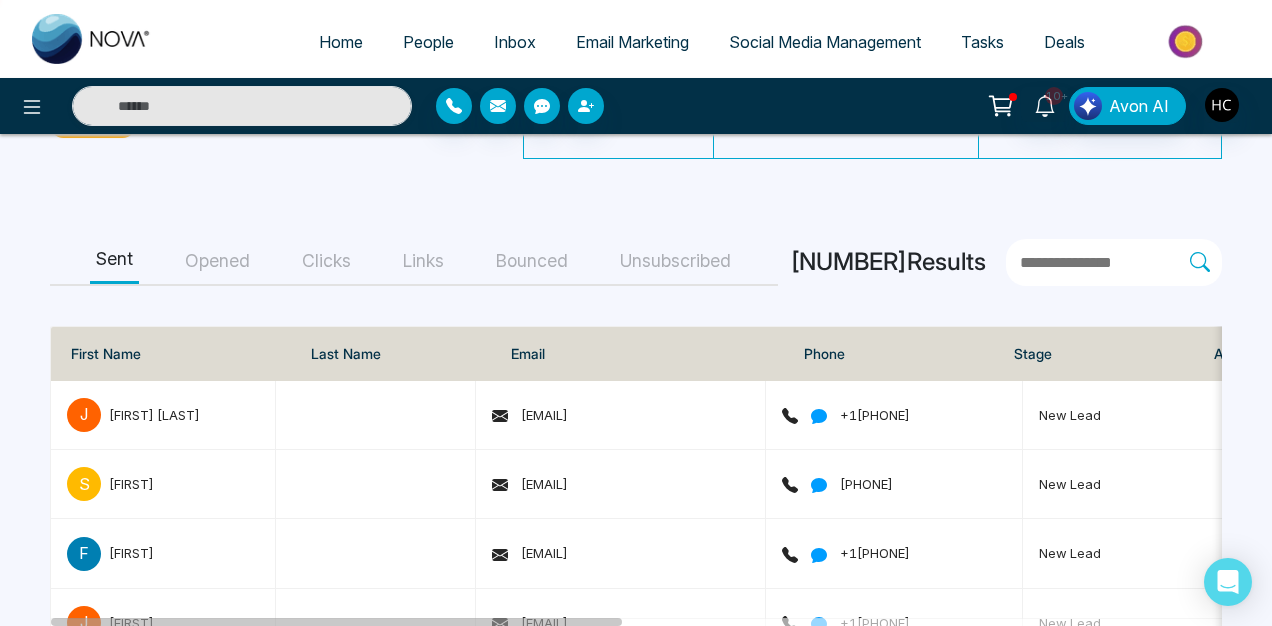 click on "Opened" at bounding box center [217, 261] 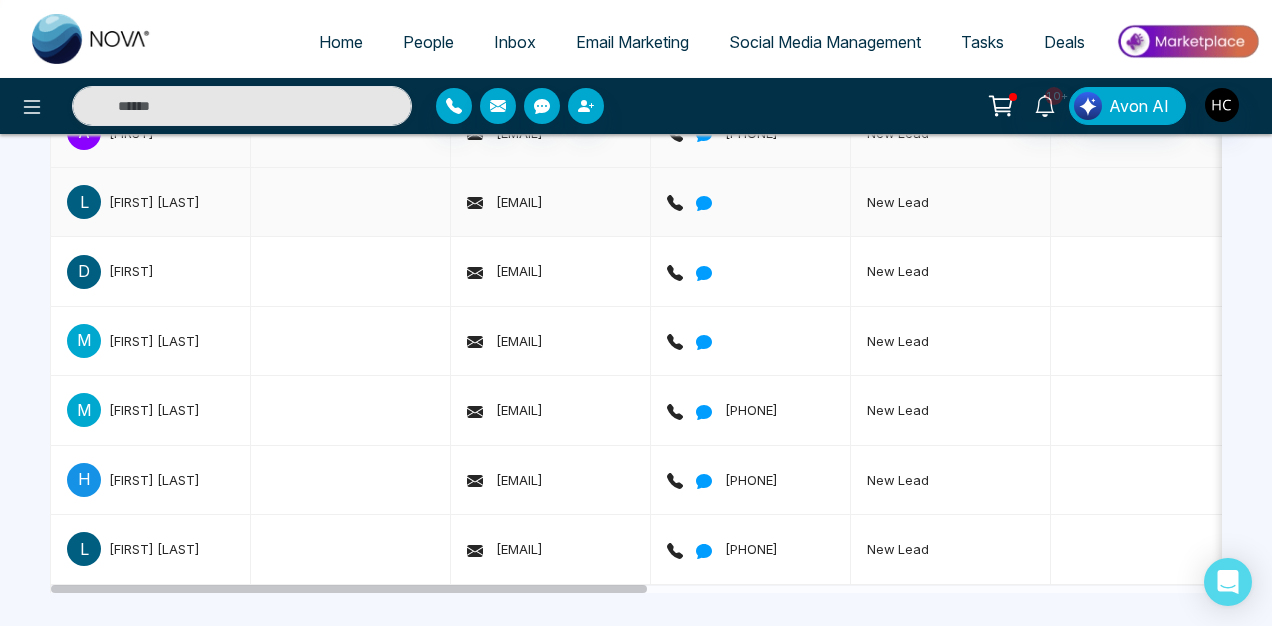 scroll, scrollTop: 0, scrollLeft: 0, axis: both 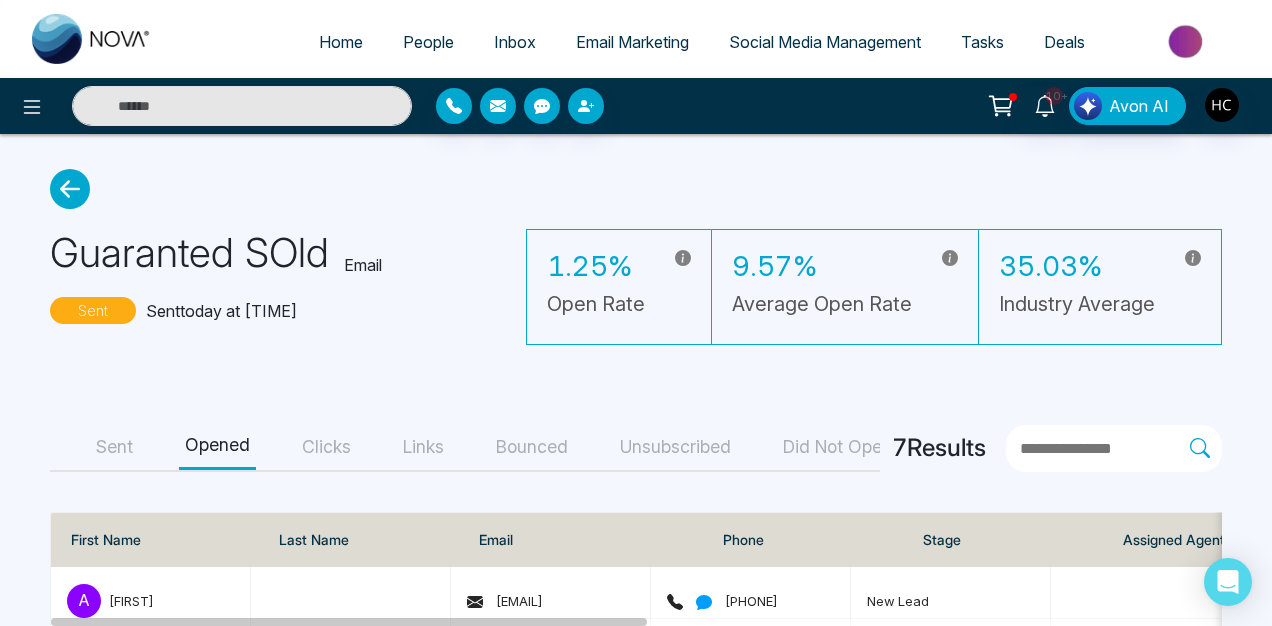 click on "Sent" at bounding box center (114, 447) 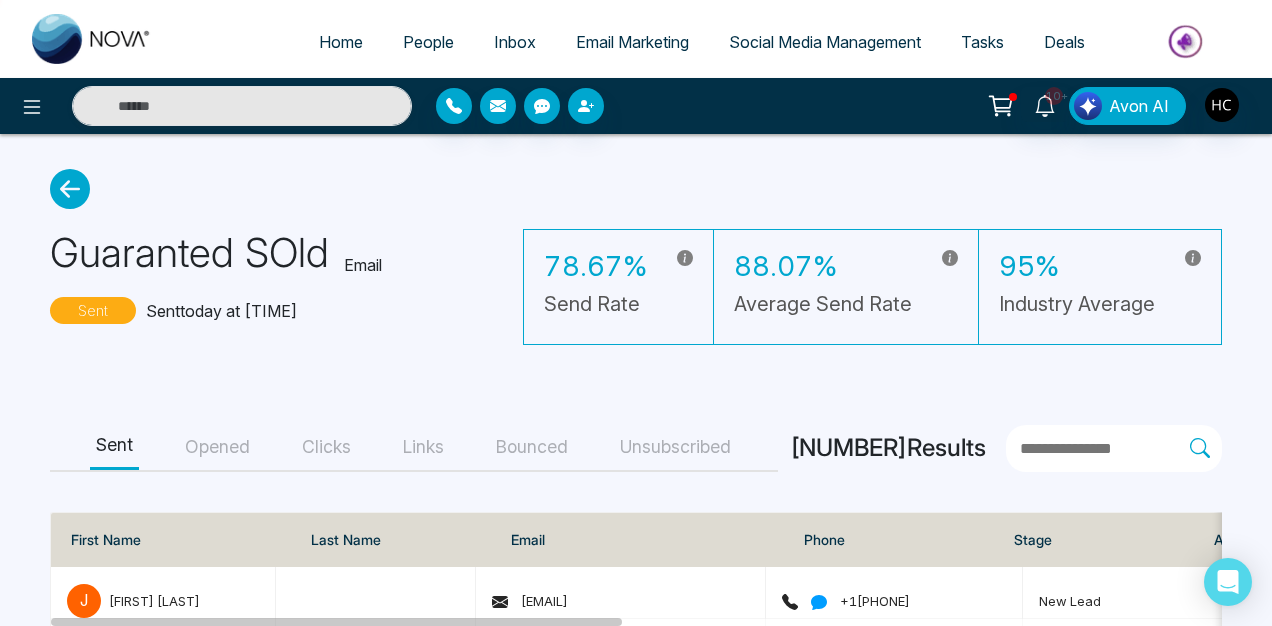 scroll, scrollTop: 257, scrollLeft: 0, axis: vertical 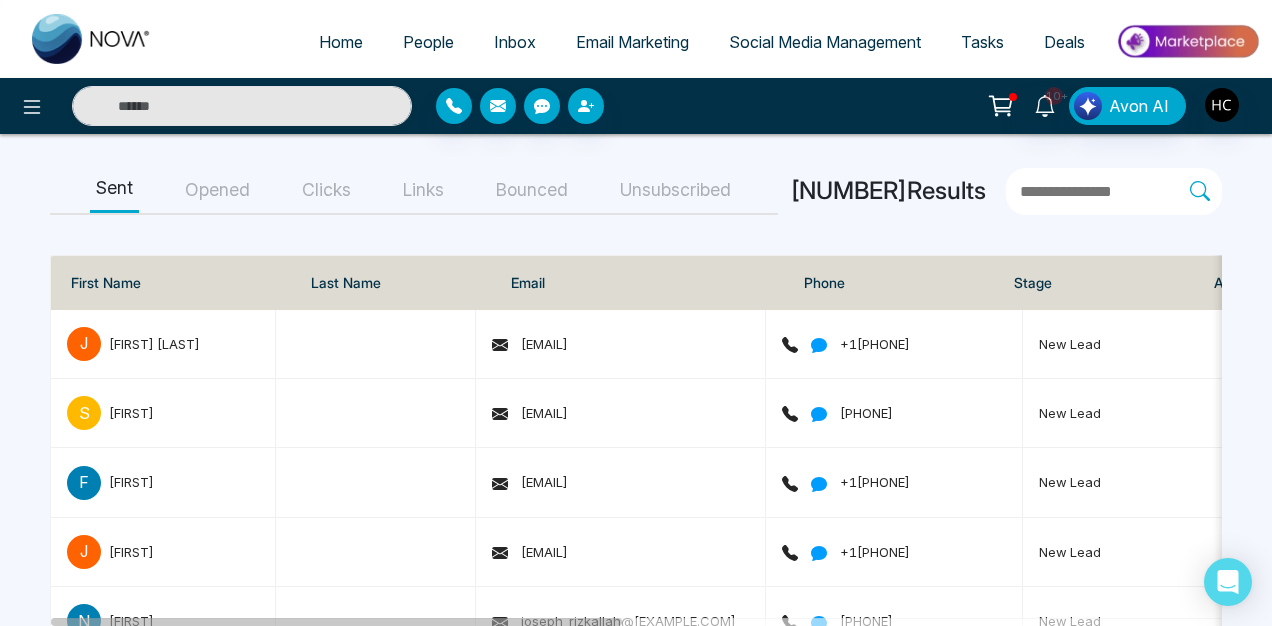 click on "People" at bounding box center [428, 42] 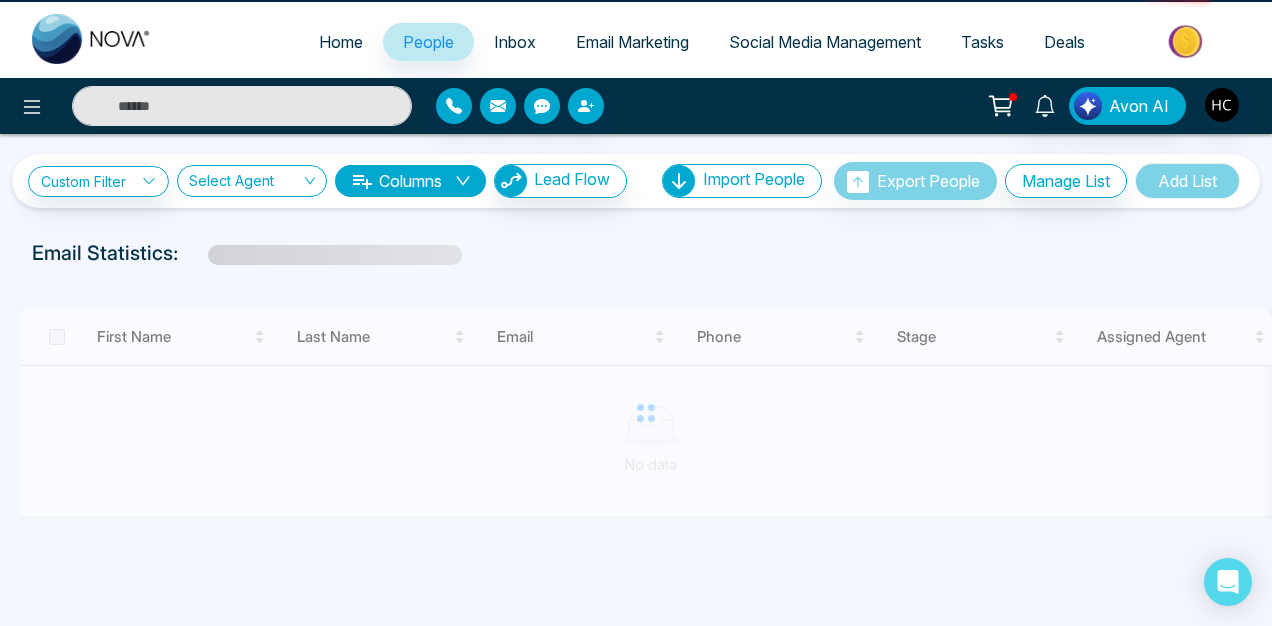 scroll, scrollTop: 0, scrollLeft: 0, axis: both 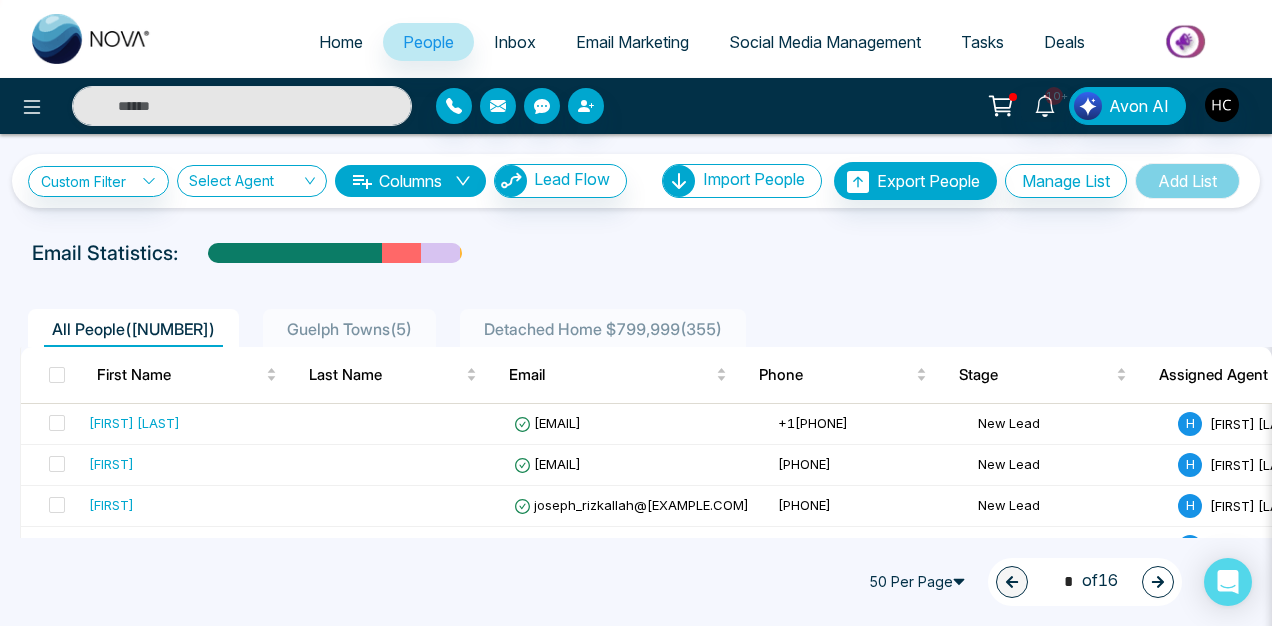 click at bounding box center (92, 39) 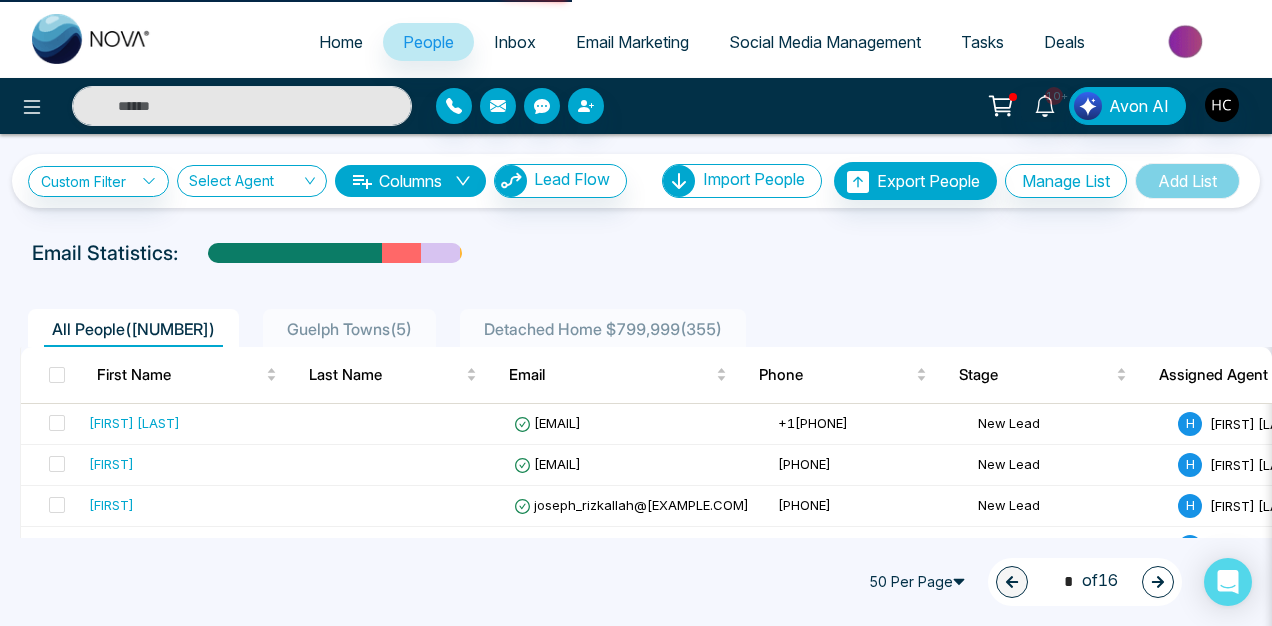 select on "*" 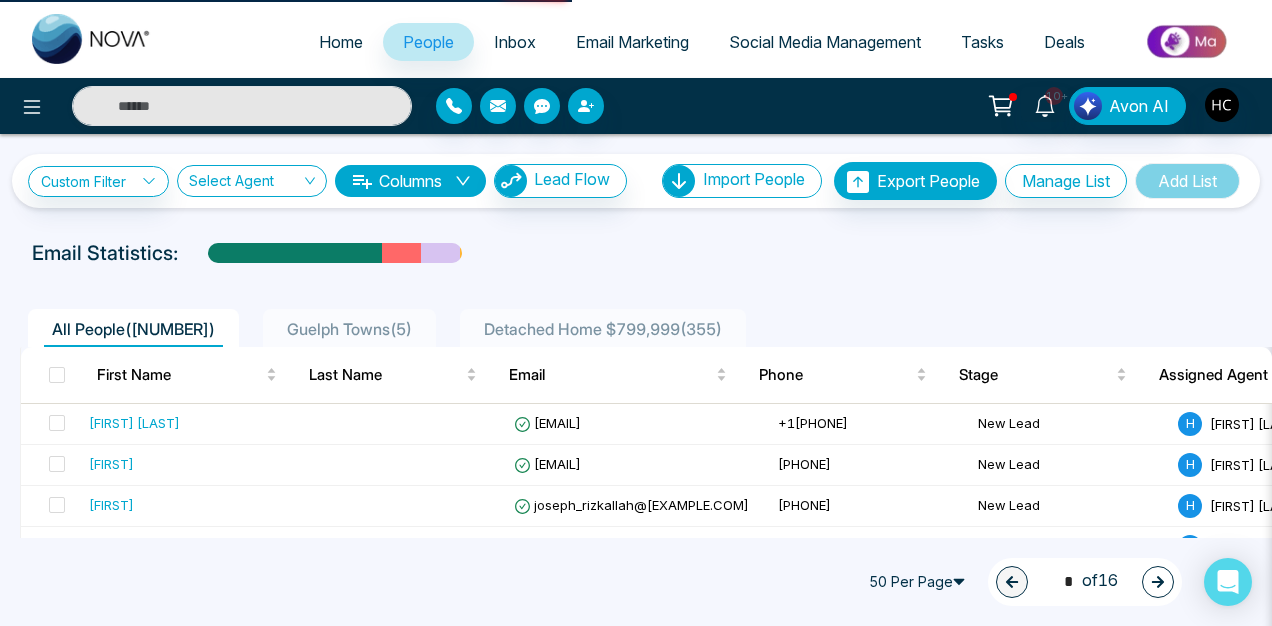 select on "*" 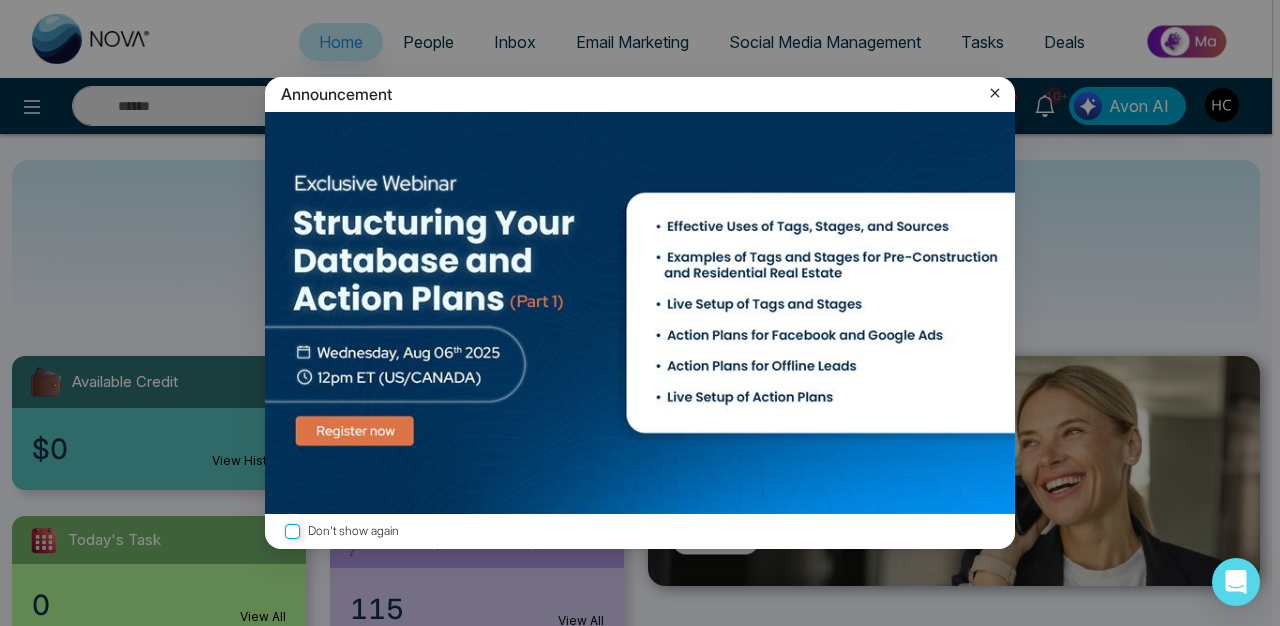 click 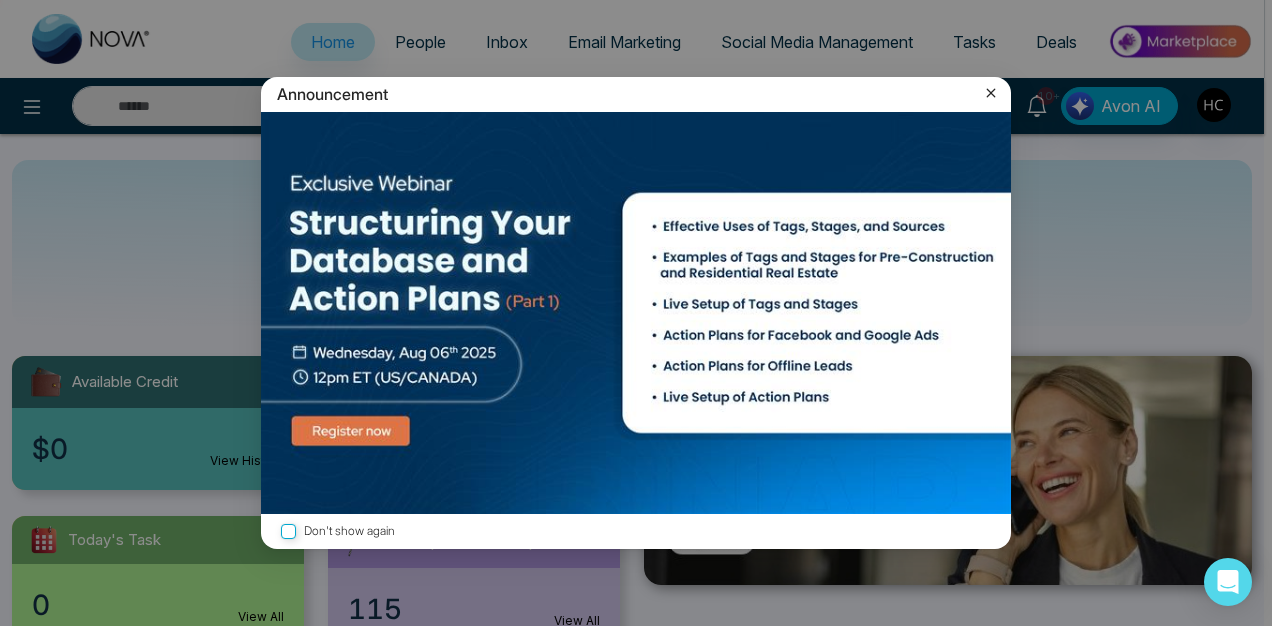 click 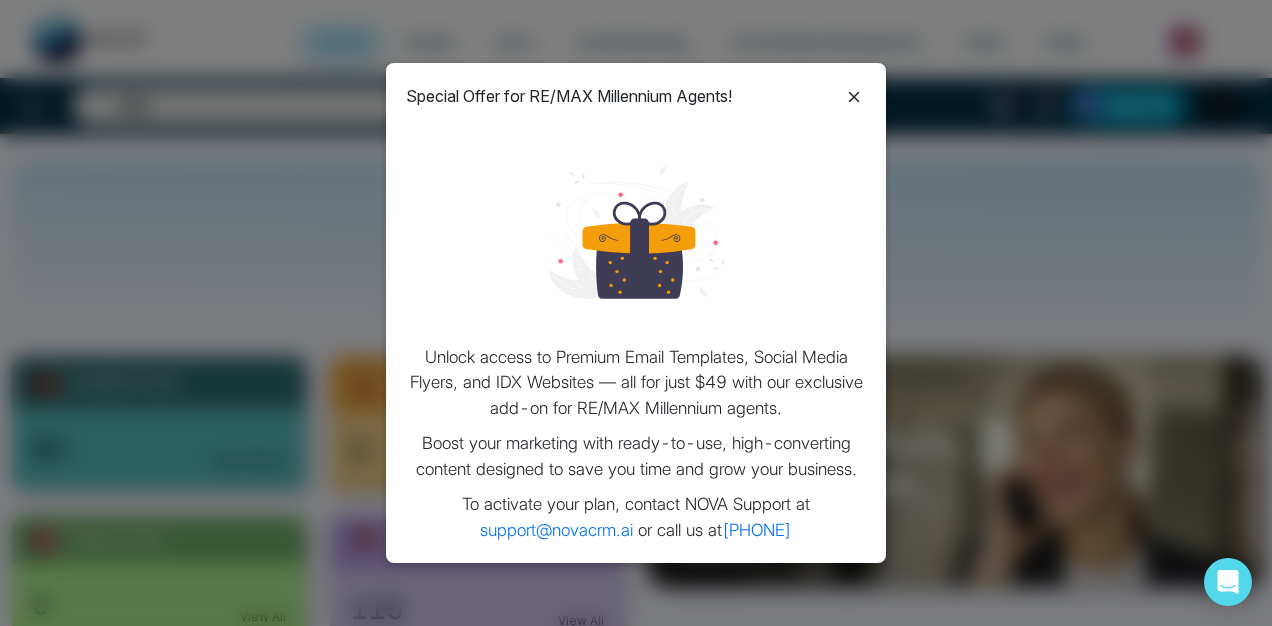 click on "Special Offer for RE/MAX Millennium Agents! Unlock access to Premium Email Templates, Social Media Flyers, and IDX Websites — all for just $49 with our exclusive add-on for RE/MAX Millennium agents. Boost your marketing with ready-to-use, high-converting content designed to save you time and grow your business. To activate your plan, contact NOVA Support at [EMAIL] or call us at [PHONE]" at bounding box center (636, 313) 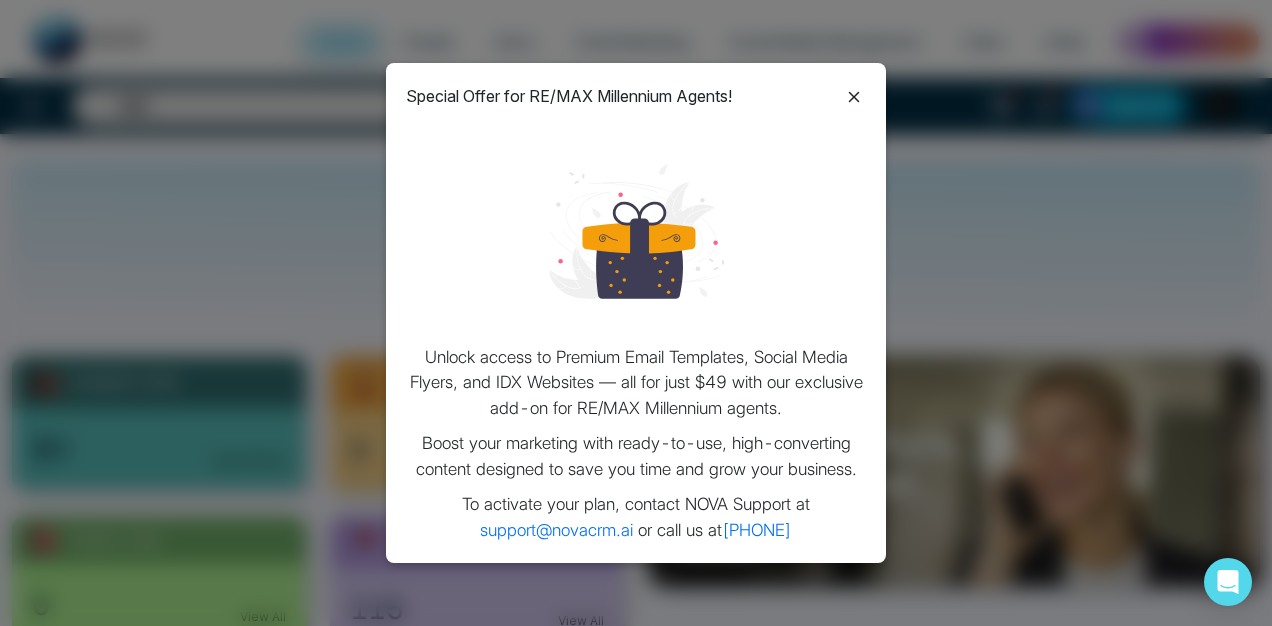 click 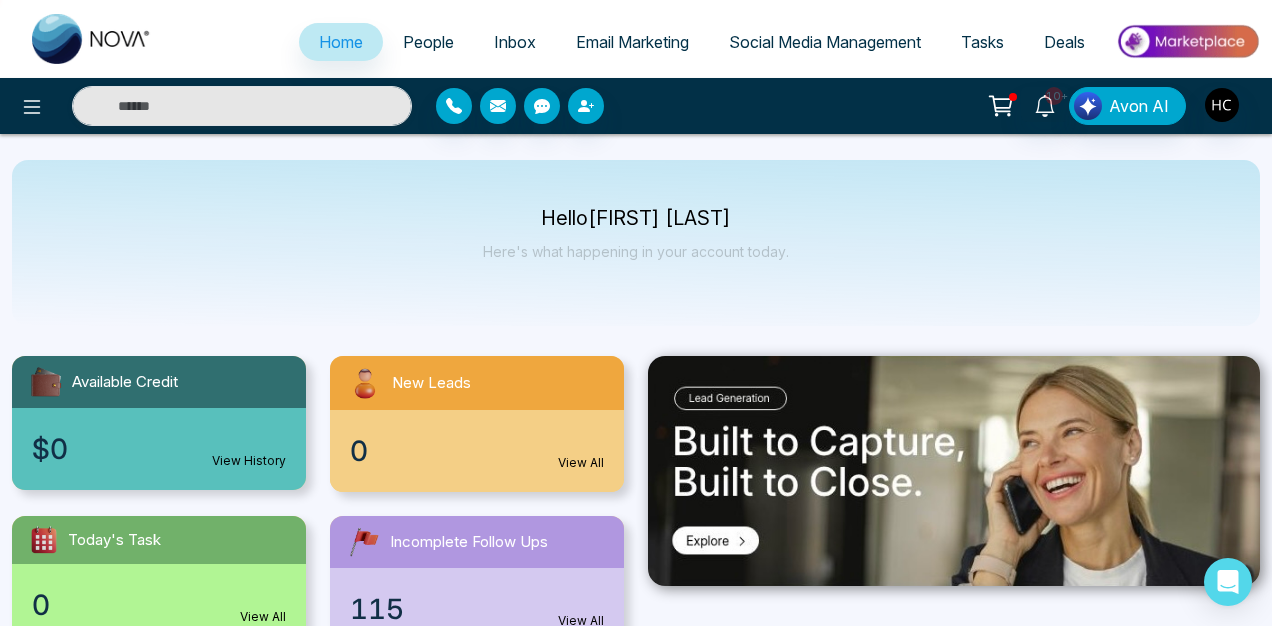 click on "Email Marketing" at bounding box center [632, 42] 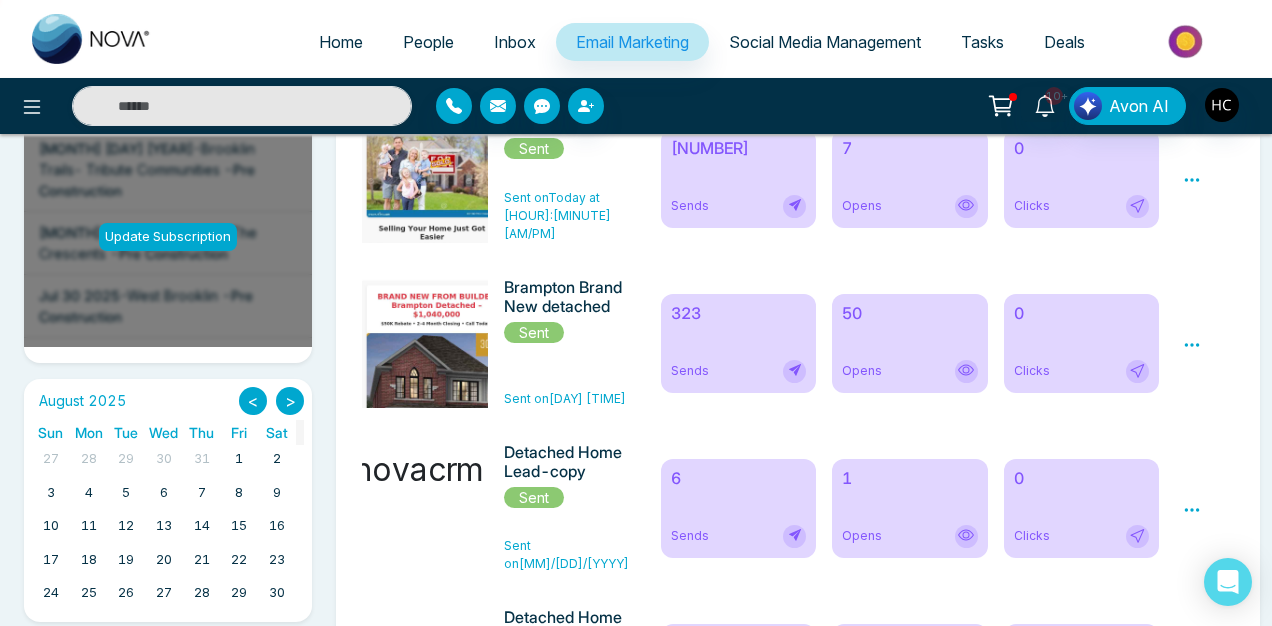 scroll, scrollTop: 264, scrollLeft: 0, axis: vertical 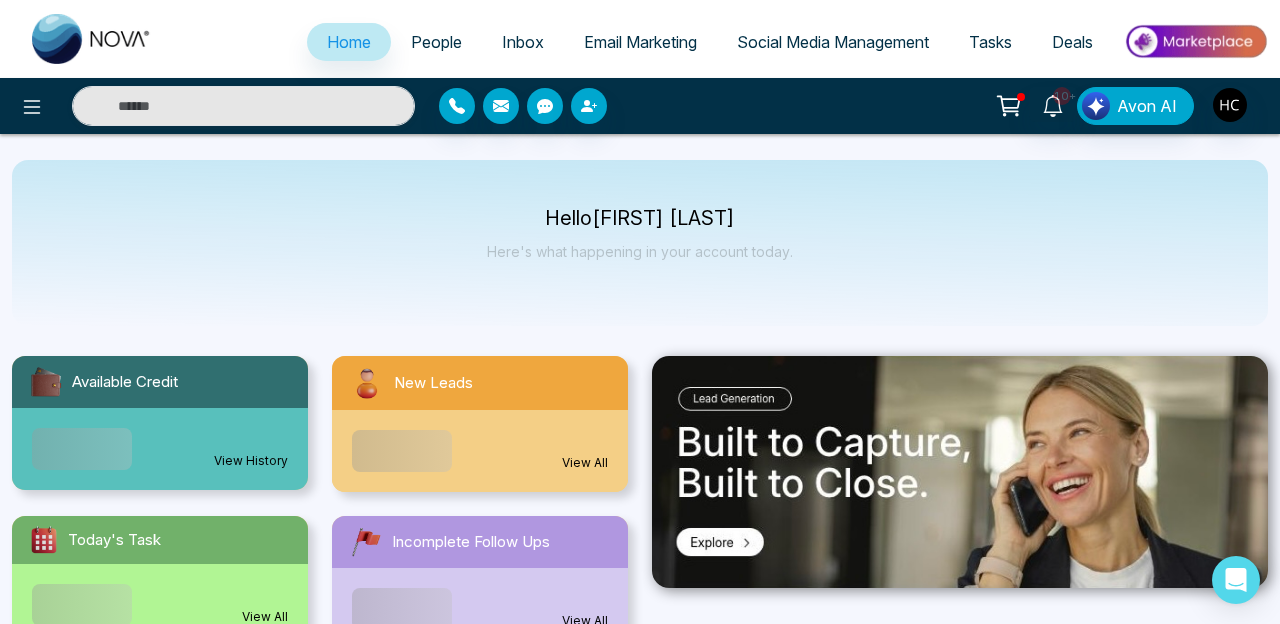 select on "*" 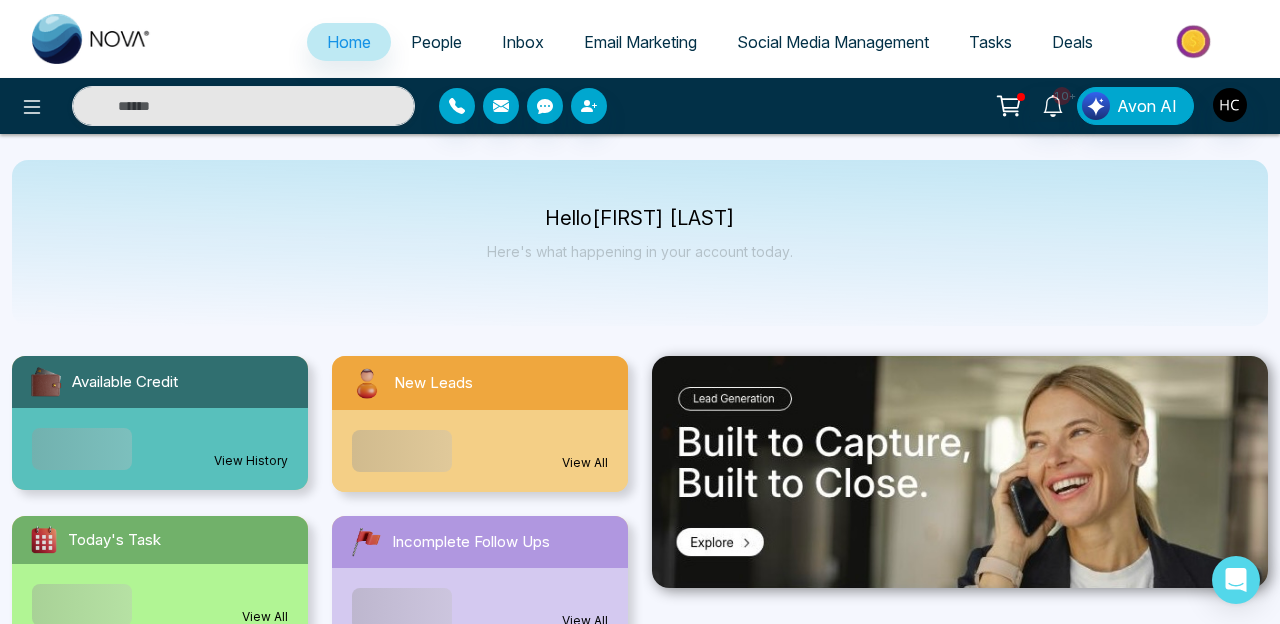 select on "*" 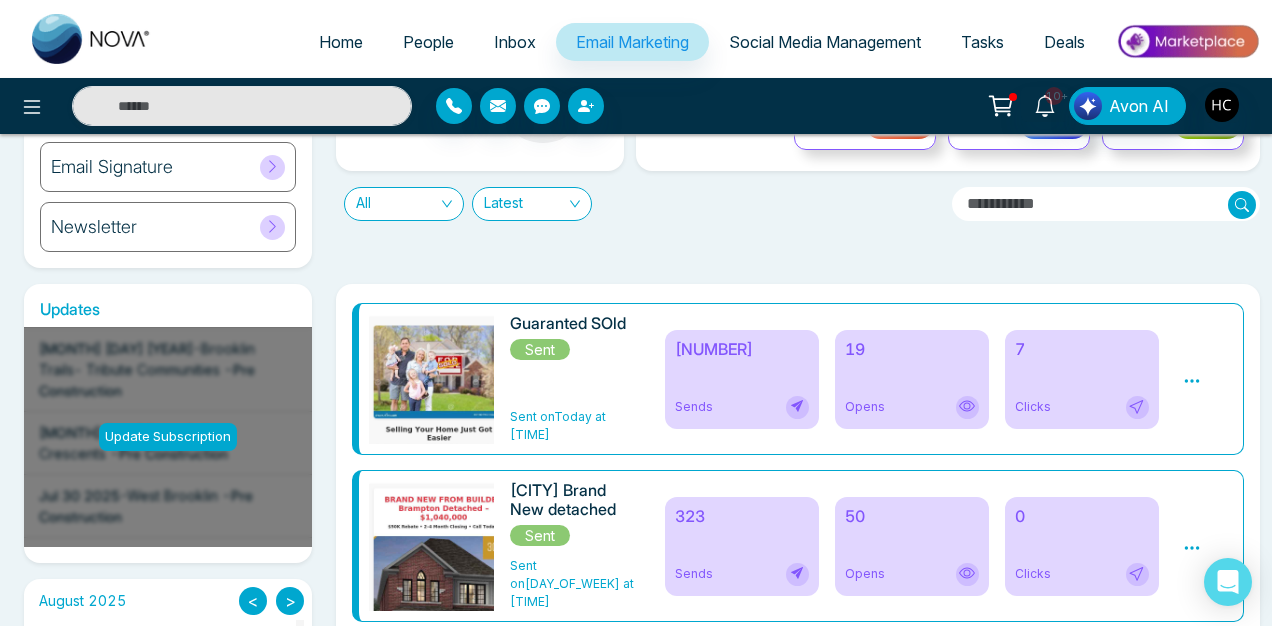 scroll, scrollTop: 227, scrollLeft: 0, axis: vertical 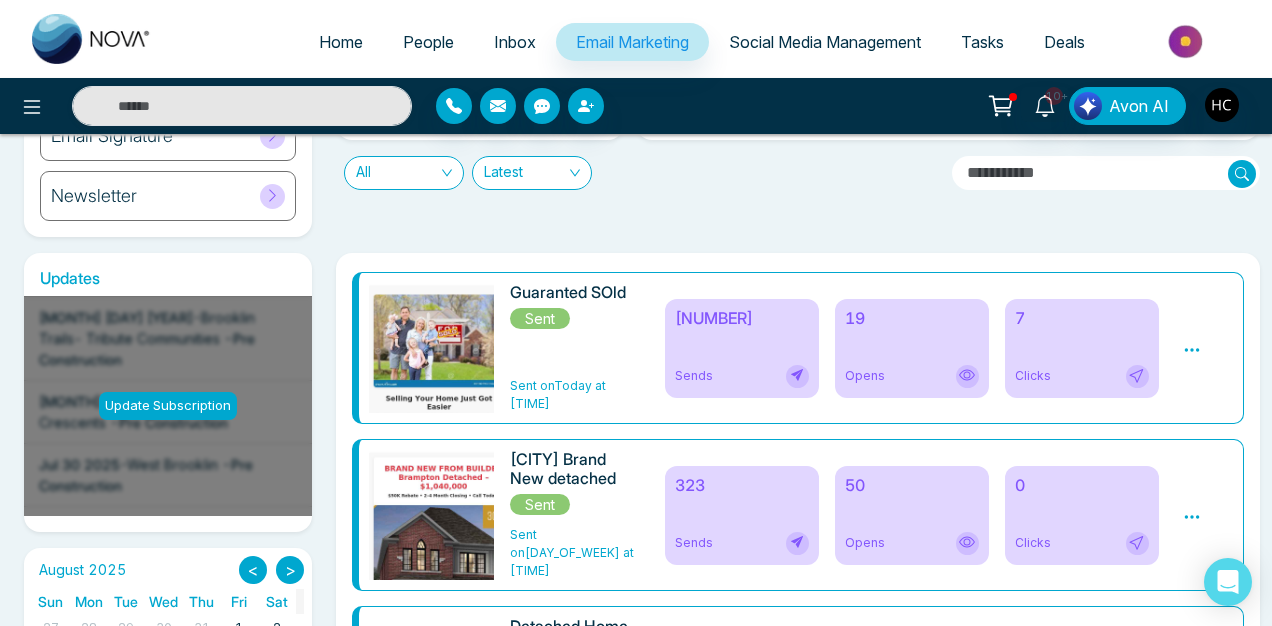 click on "7 Clicks" at bounding box center (1082, 348) 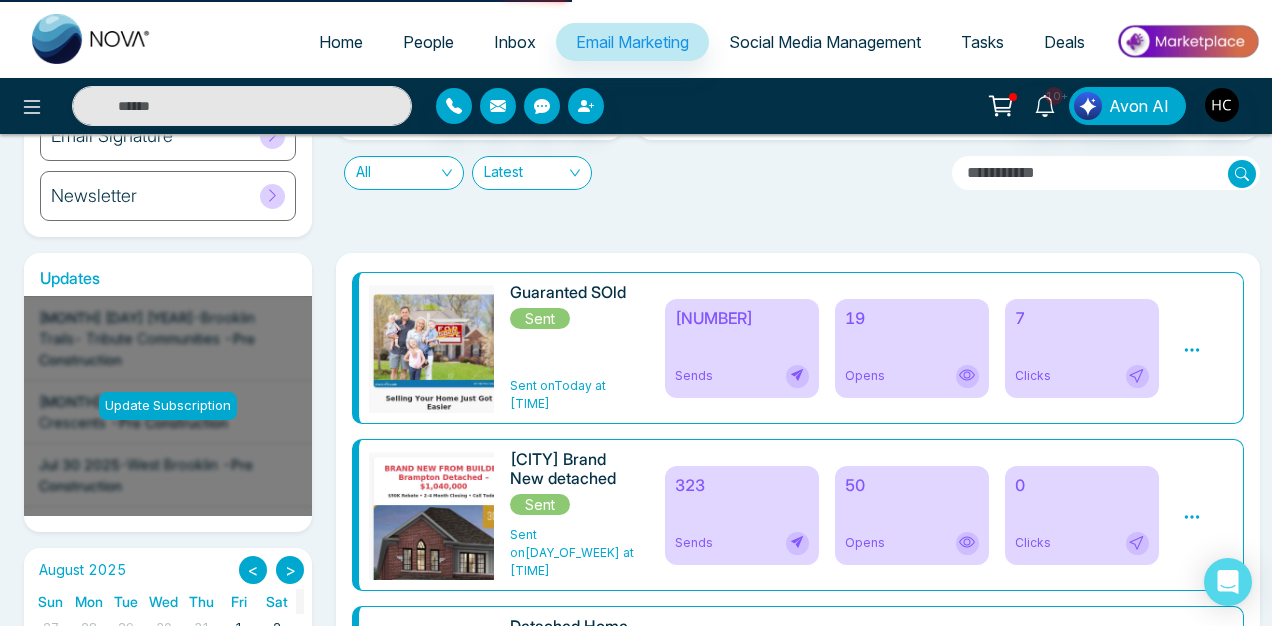 click on "19 Opens" at bounding box center [912, 348] 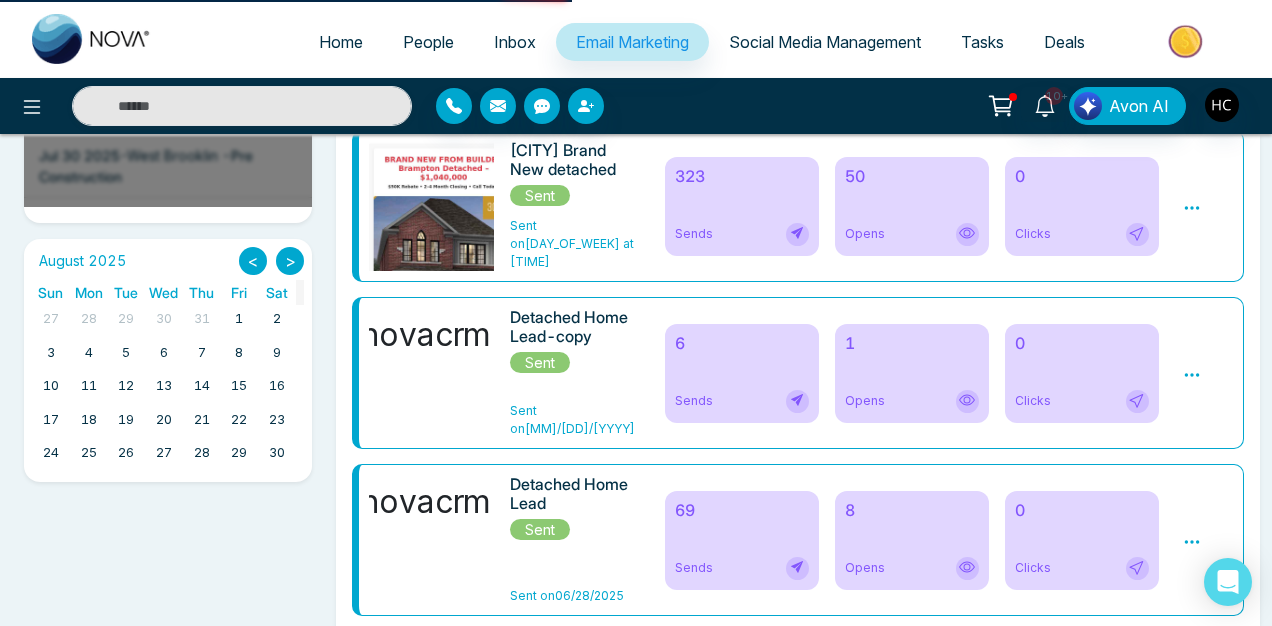 scroll, scrollTop: 412, scrollLeft: 0, axis: vertical 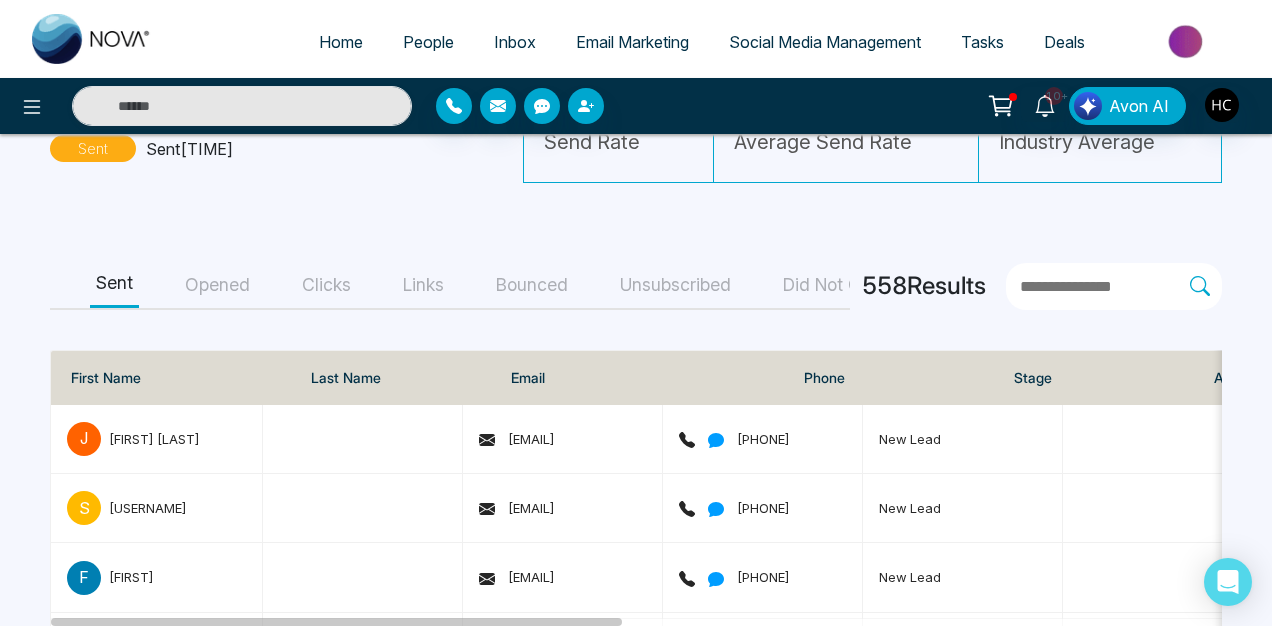 click on "Clicks" at bounding box center [326, 285] 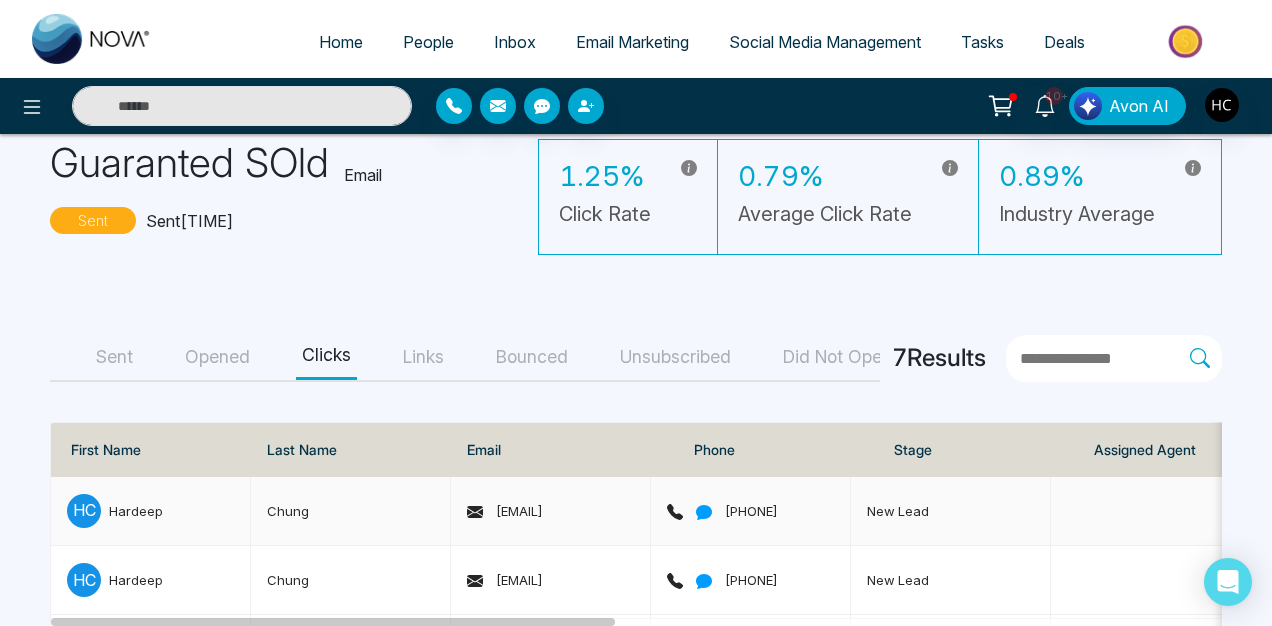scroll, scrollTop: 71, scrollLeft: 0, axis: vertical 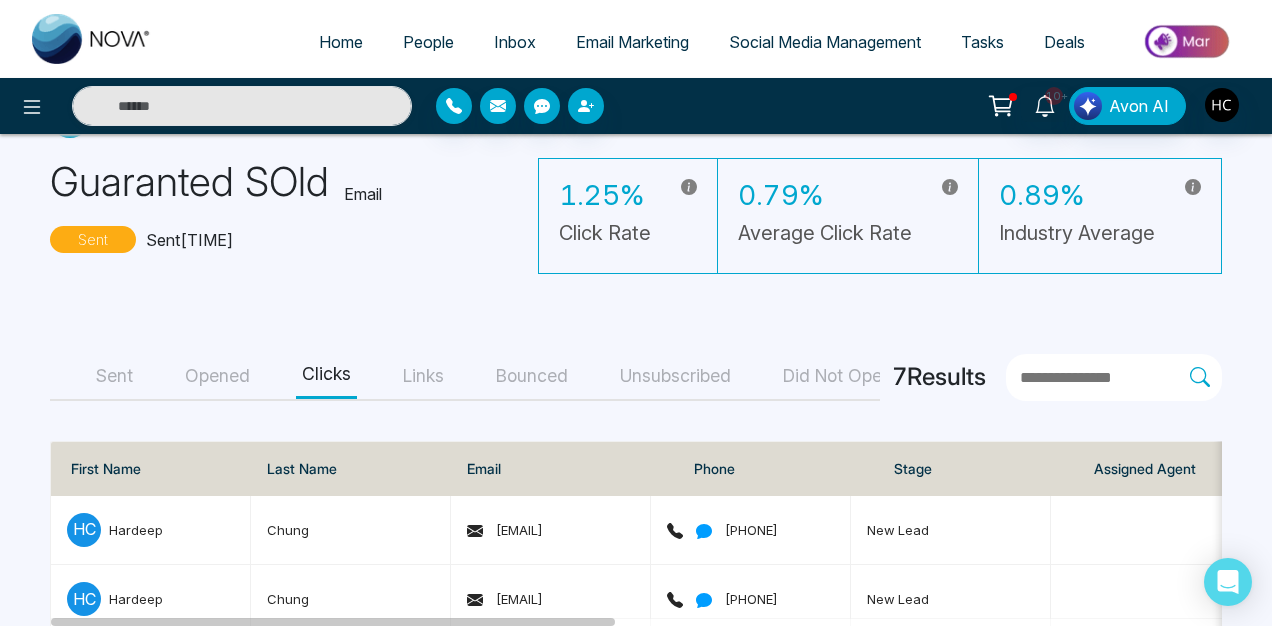 click on "Opened" at bounding box center [217, 376] 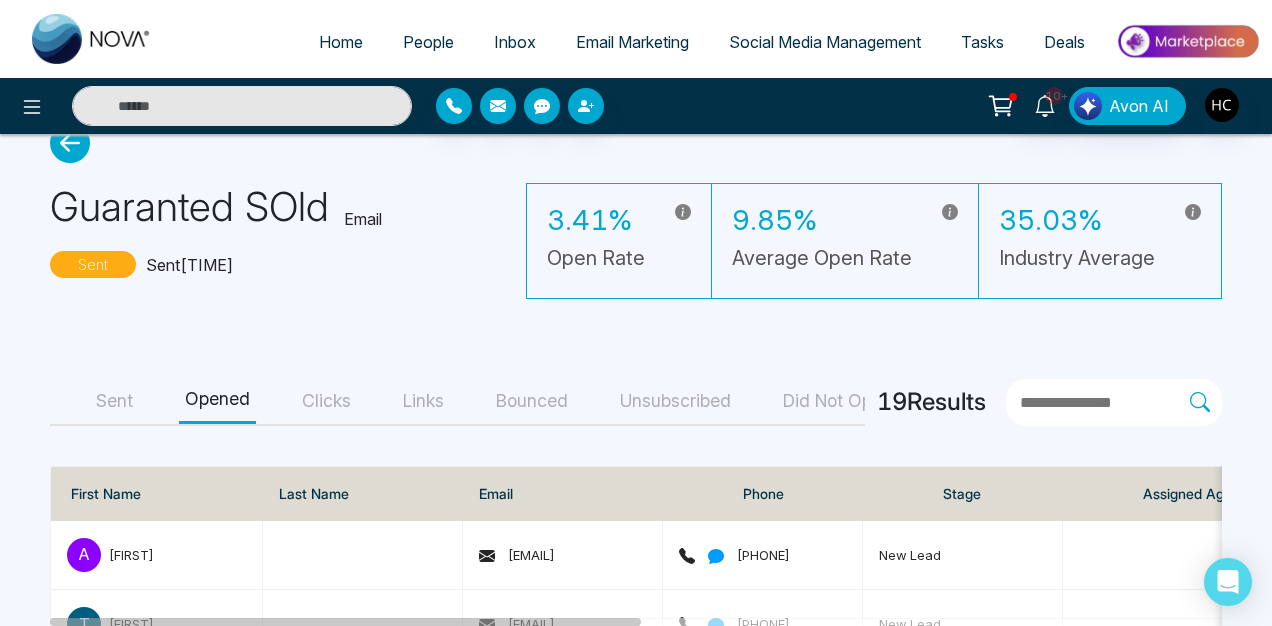 scroll, scrollTop: 0, scrollLeft: 0, axis: both 